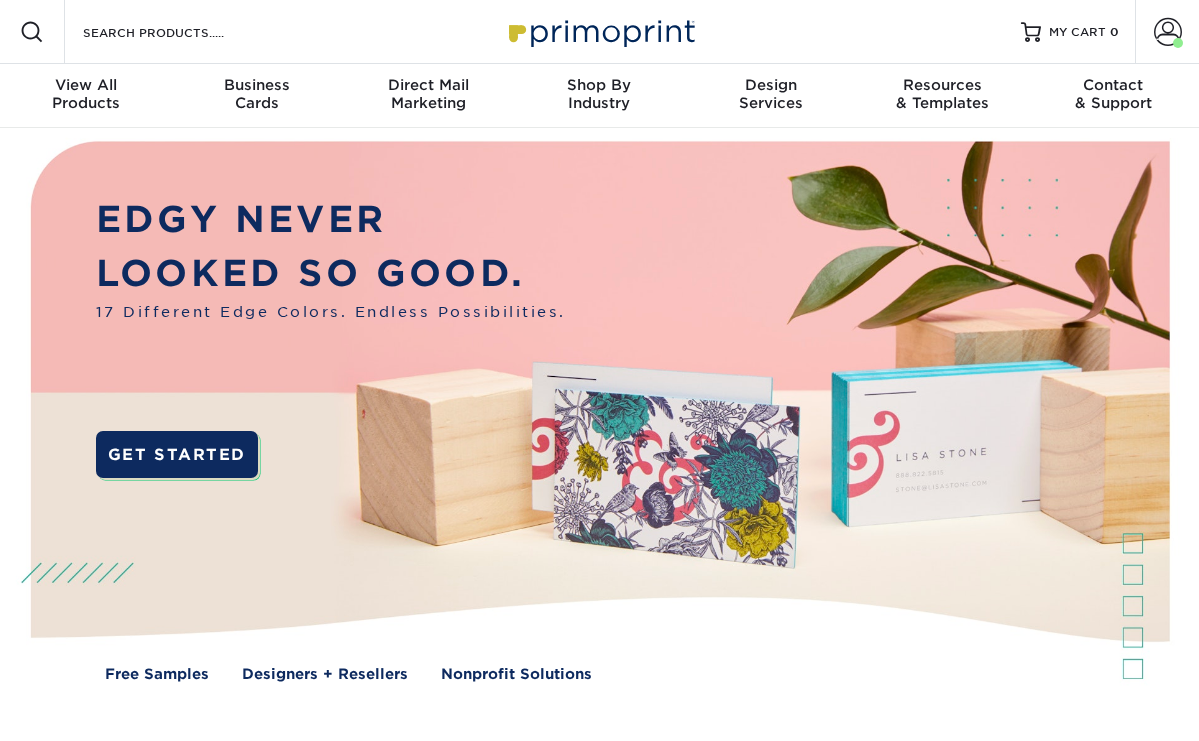 scroll, scrollTop: 0, scrollLeft: 0, axis: both 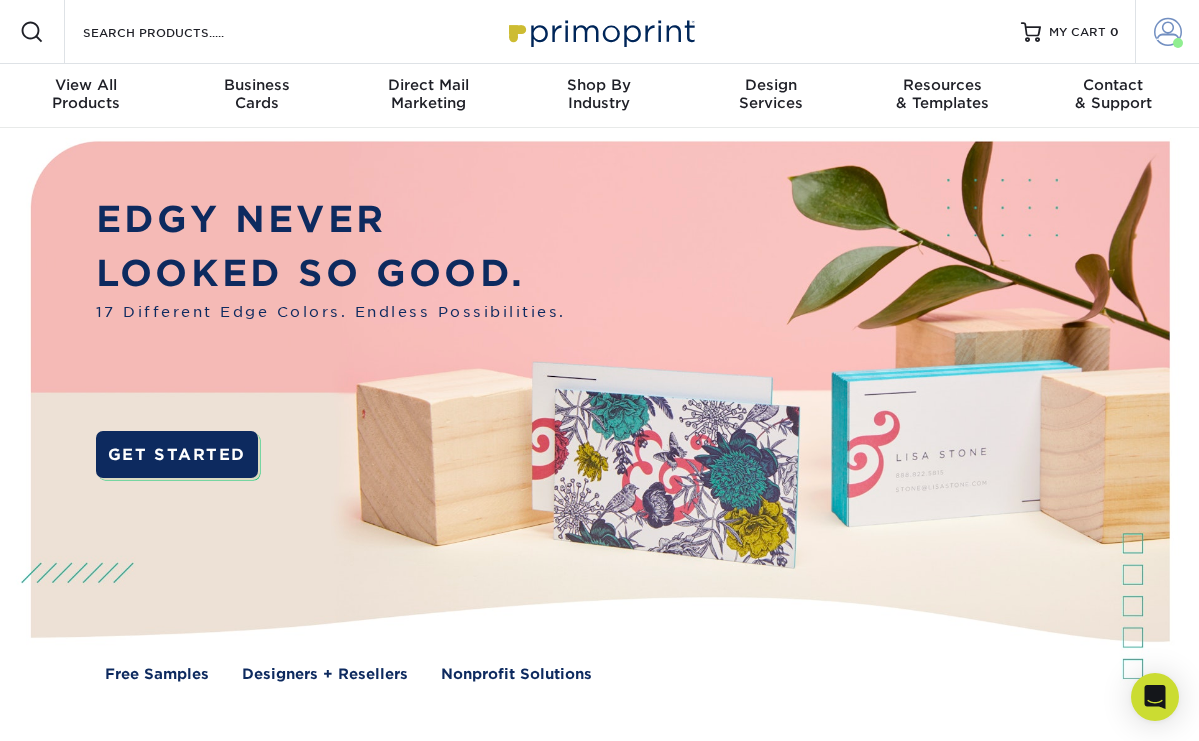 click at bounding box center [1168, 32] 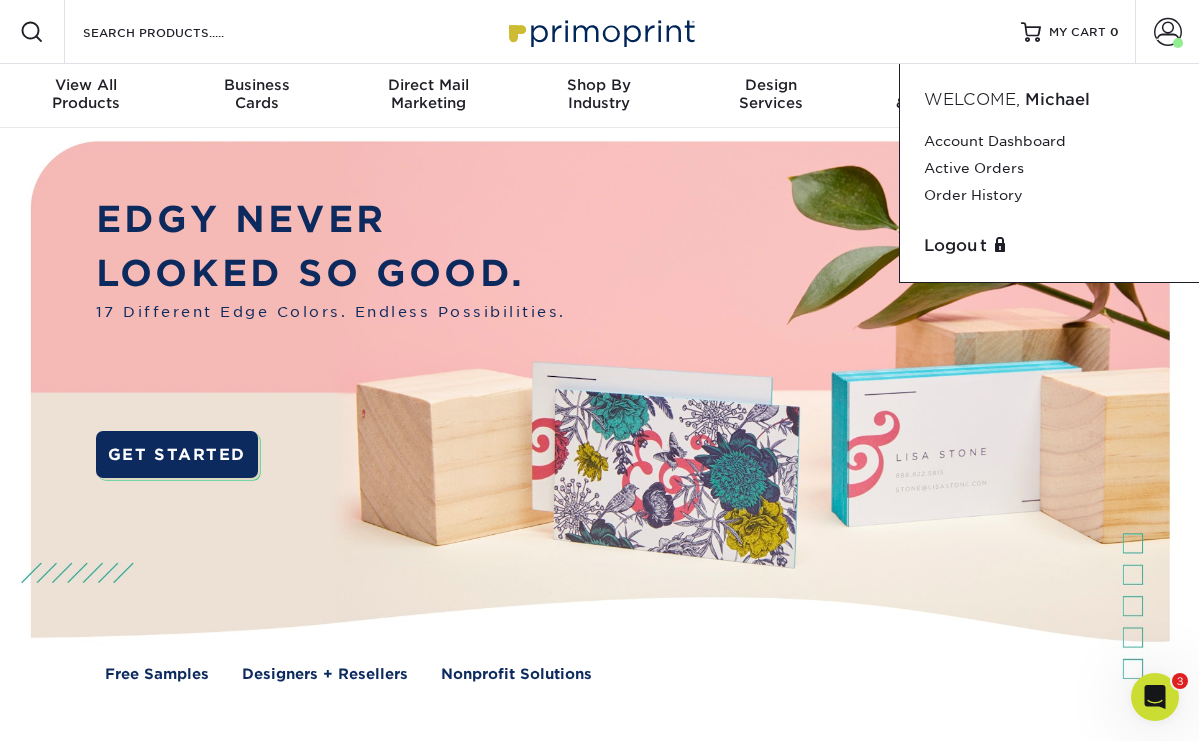scroll, scrollTop: 0, scrollLeft: 0, axis: both 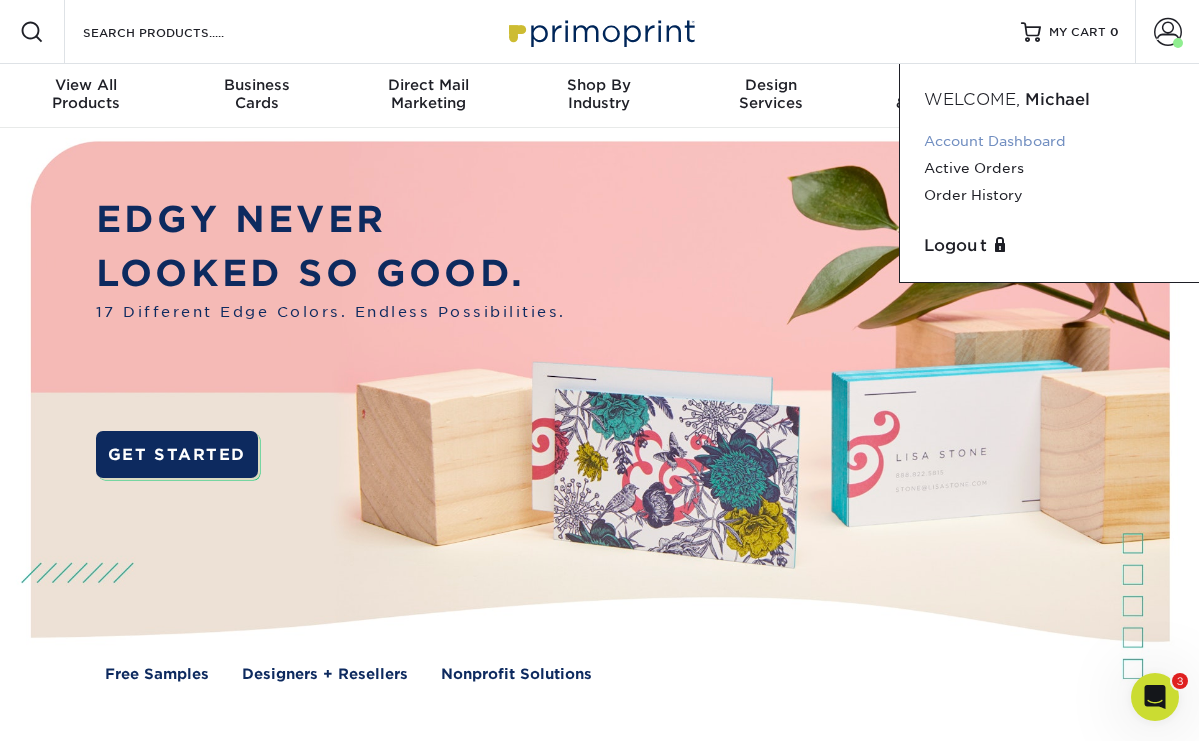 click on "Account Dashboard" at bounding box center (1049, 141) 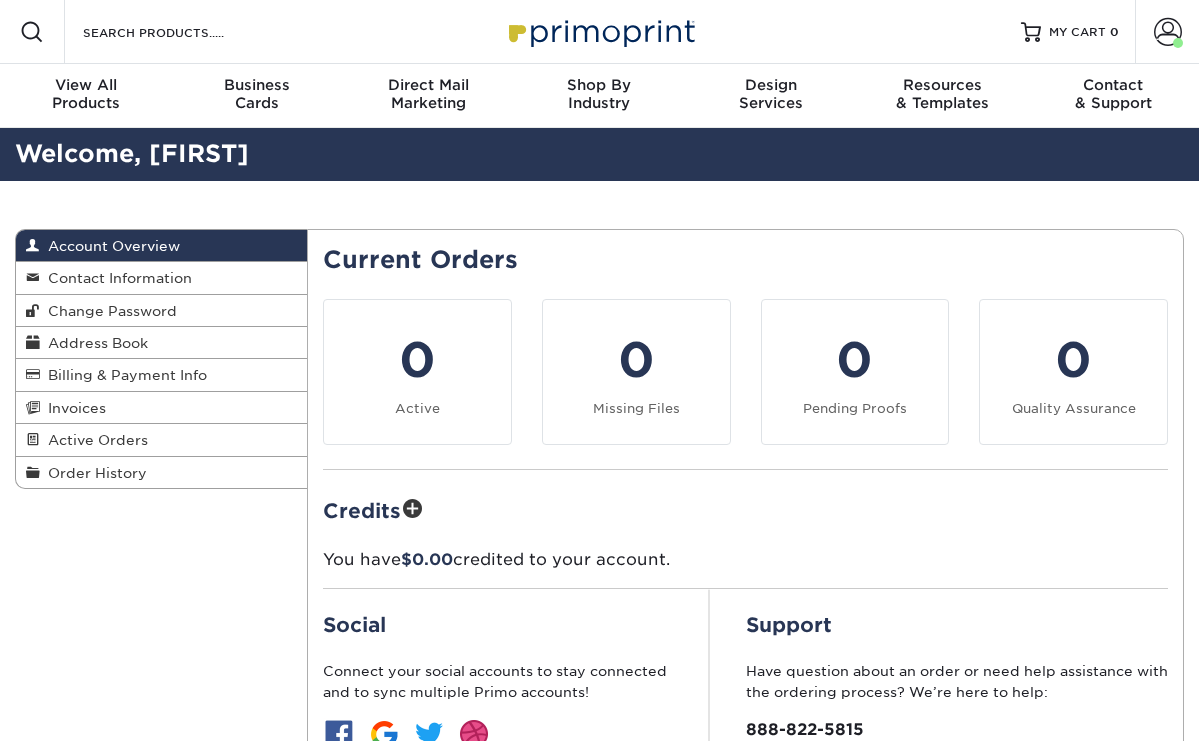 scroll, scrollTop: 0, scrollLeft: 0, axis: both 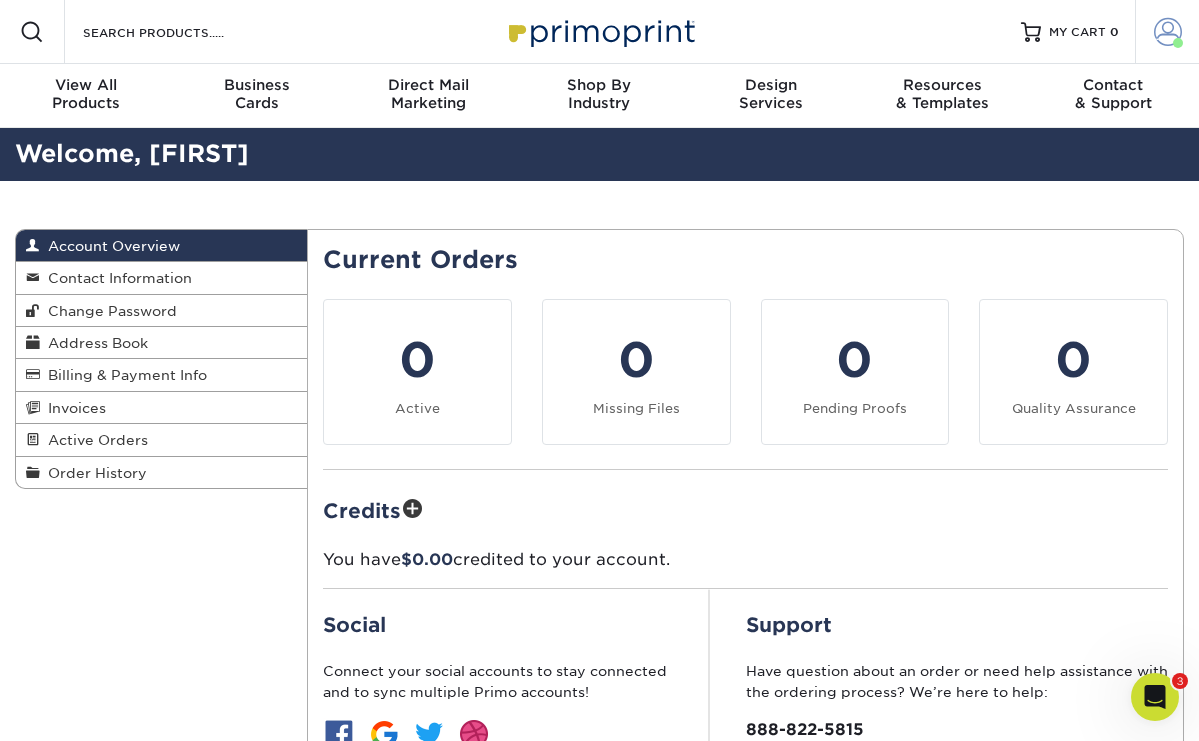 click at bounding box center (1178, 43) 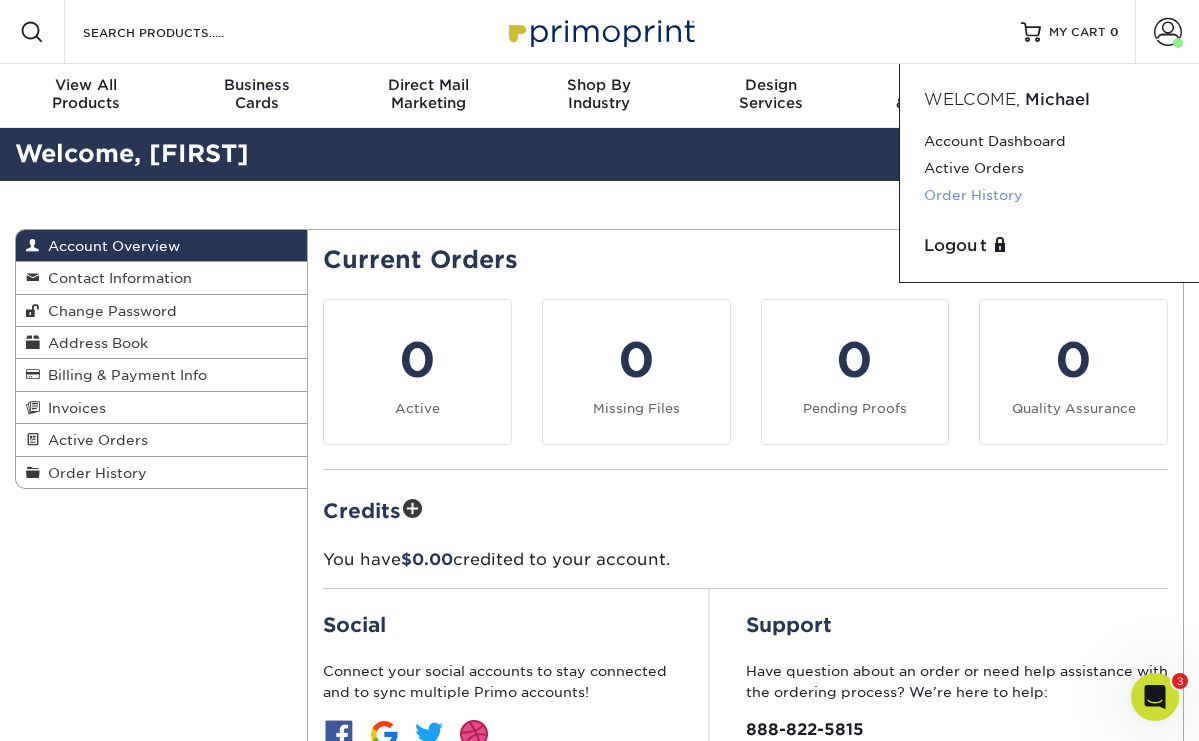 click on "Order History" at bounding box center [1049, 195] 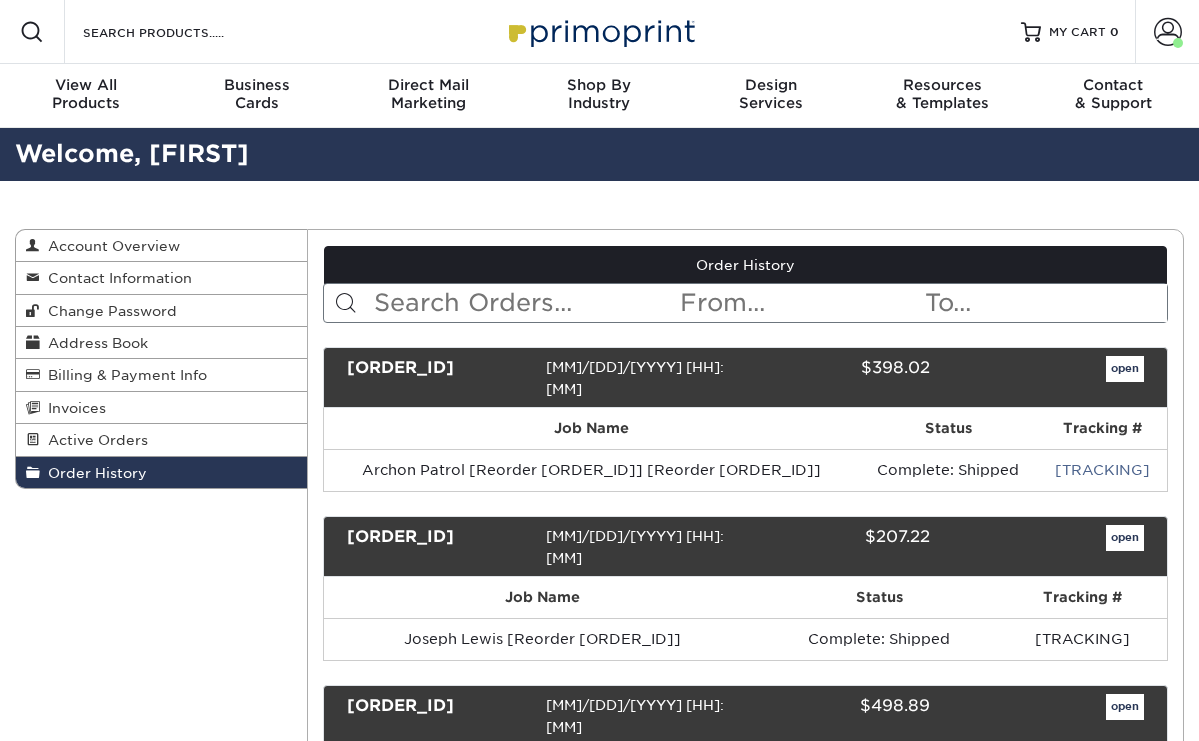 scroll, scrollTop: 0, scrollLeft: 0, axis: both 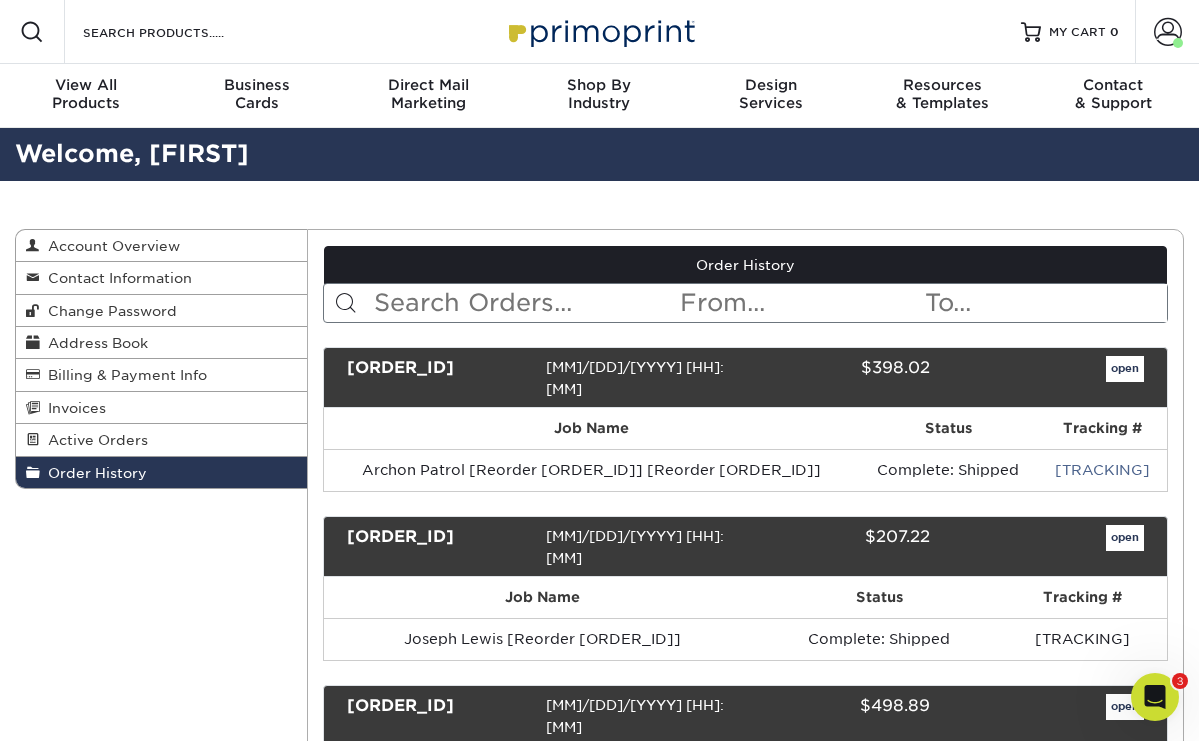 click on "open" at bounding box center [1125, 369] 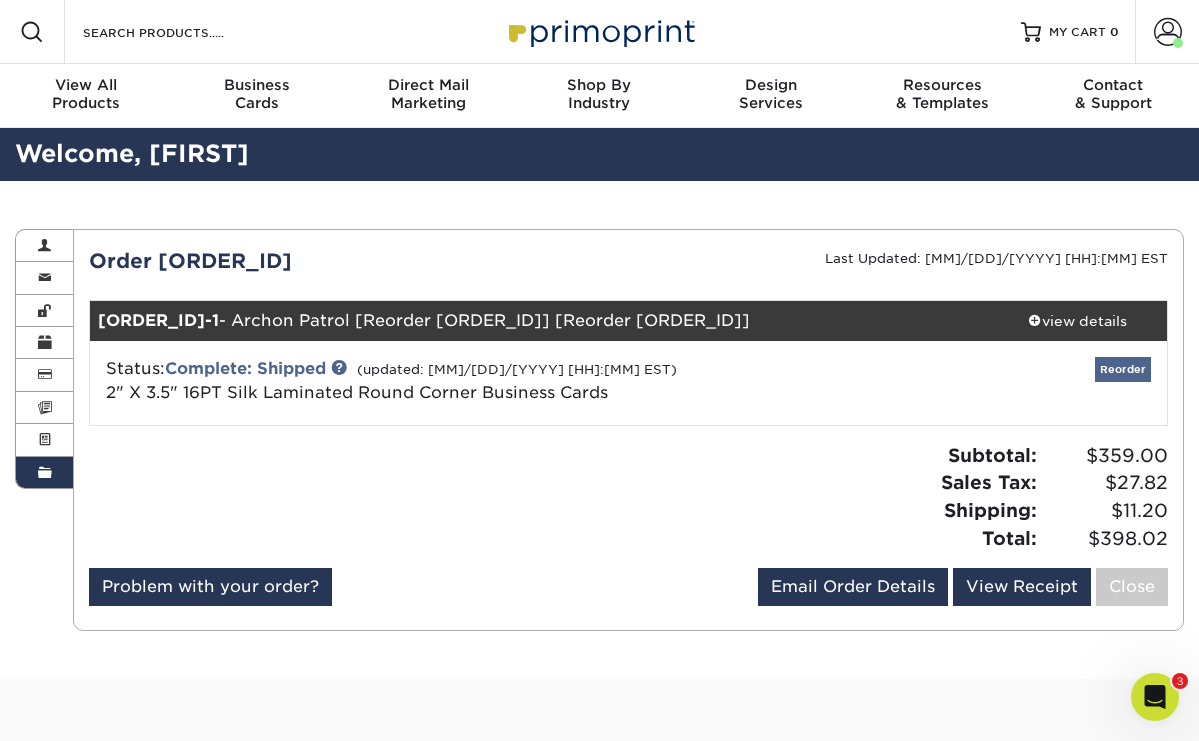 click on "Reorder" at bounding box center [1123, 369] 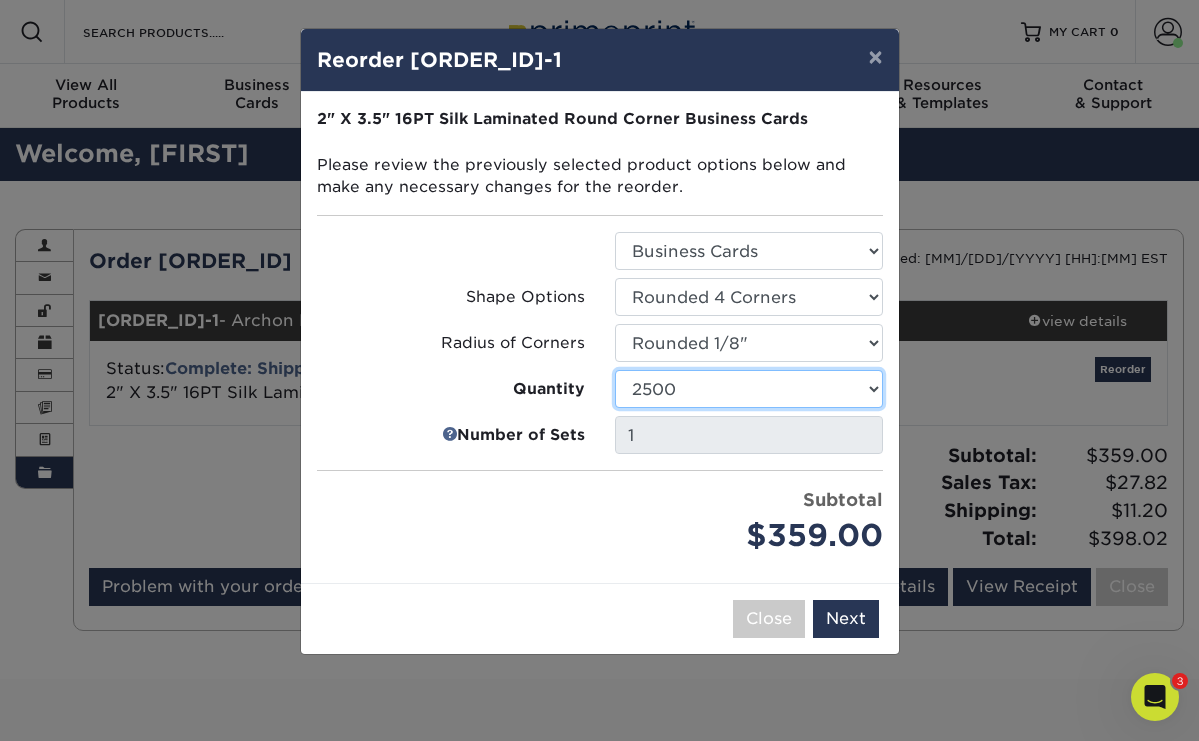 select on "f593fda3-2d5c-4b9e-9c2c-6197b899ae74" 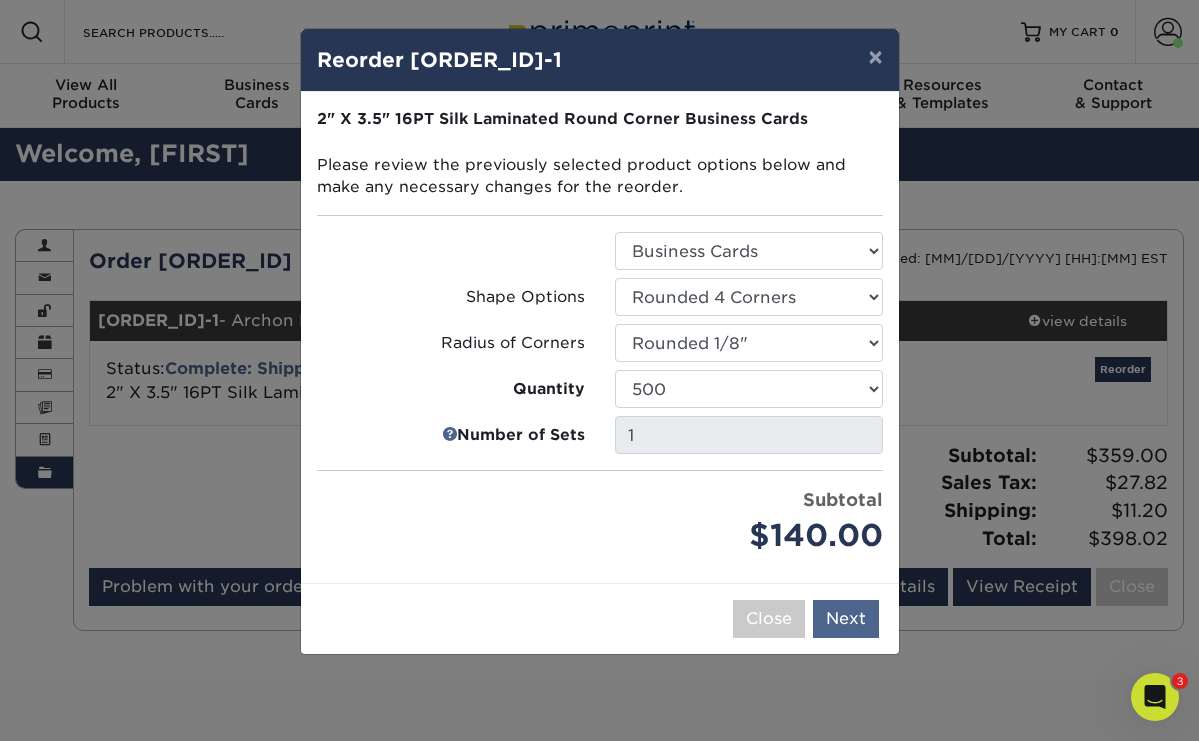click on "Next" at bounding box center [846, 619] 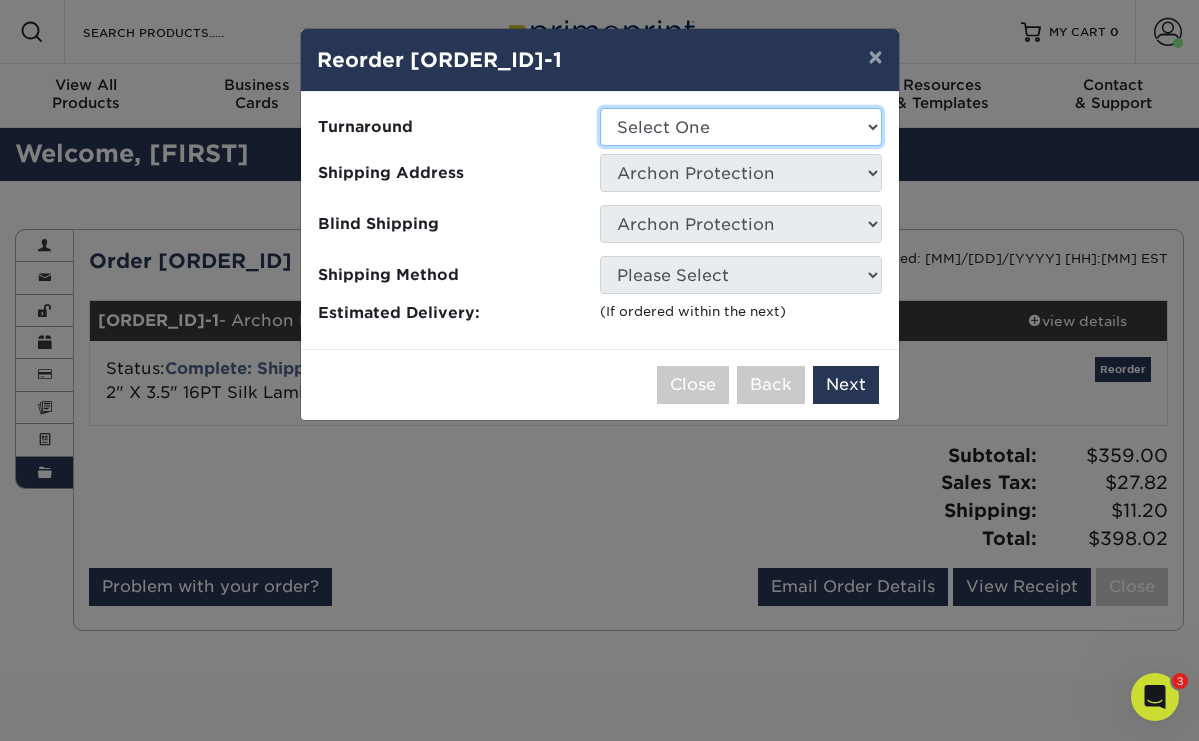 select on "5a909a15-4845-48f4-93da-352ef23c783f" 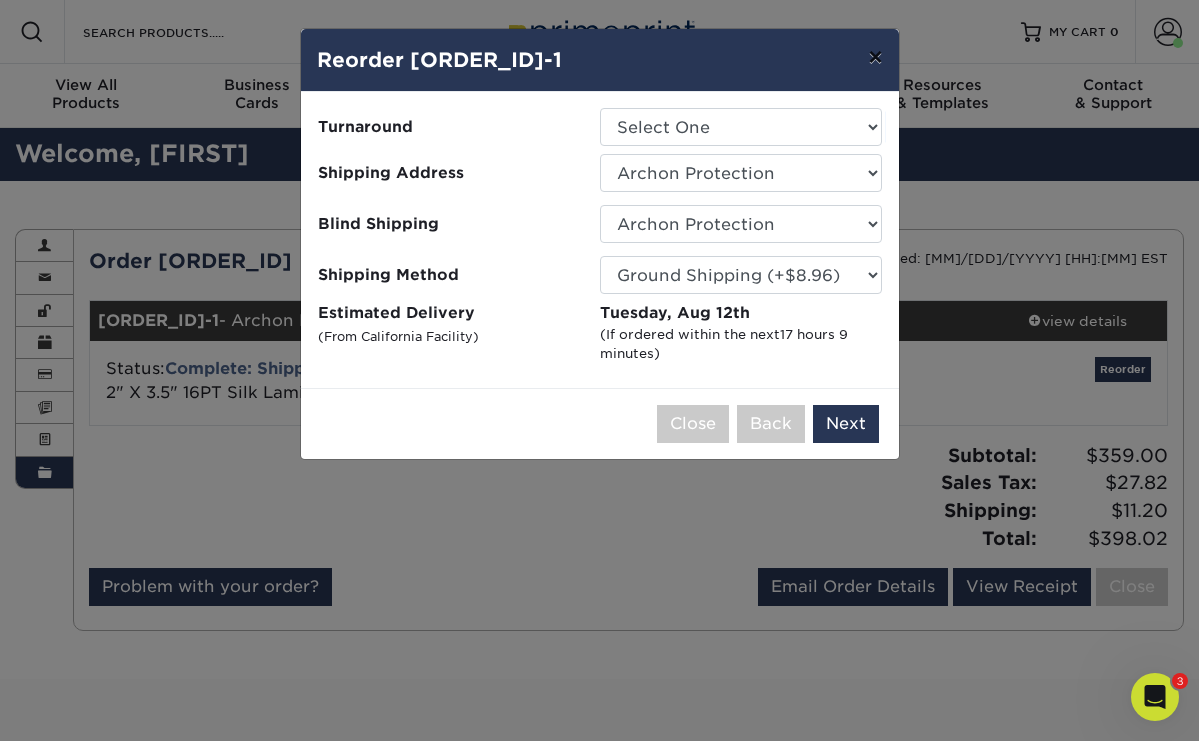 click on "×" at bounding box center [875, 57] 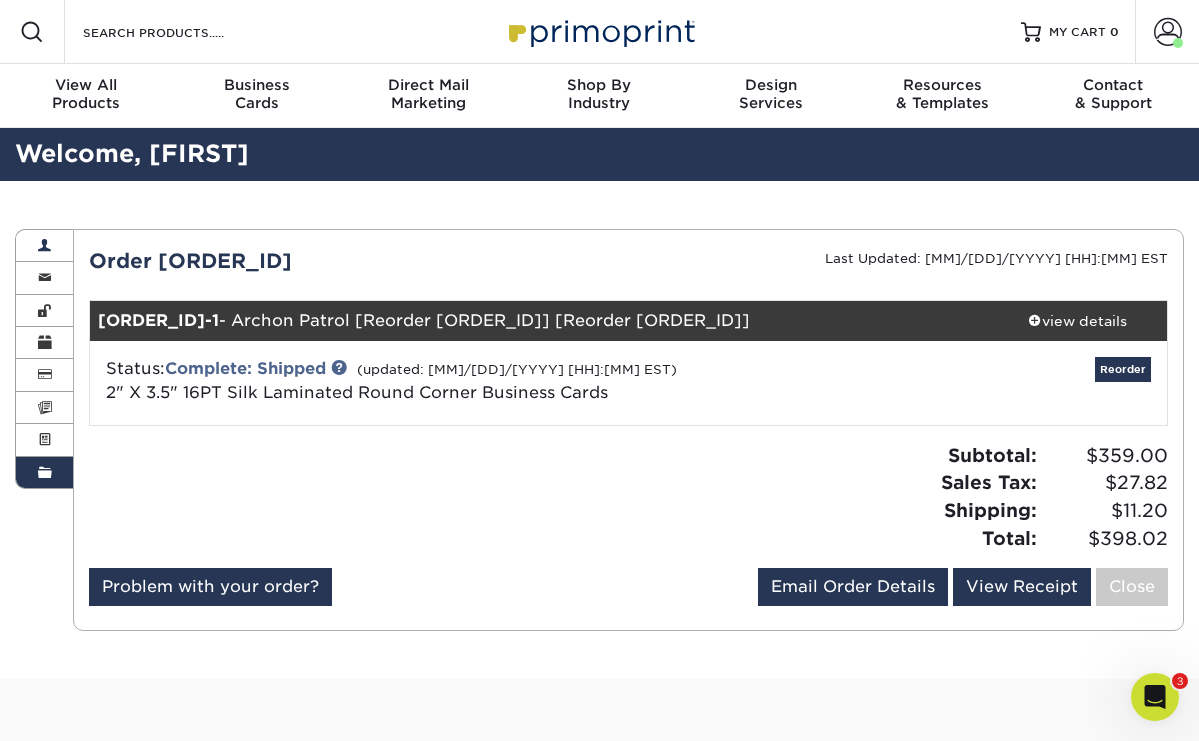 click on "Account Overview" at bounding box center [44, 246] 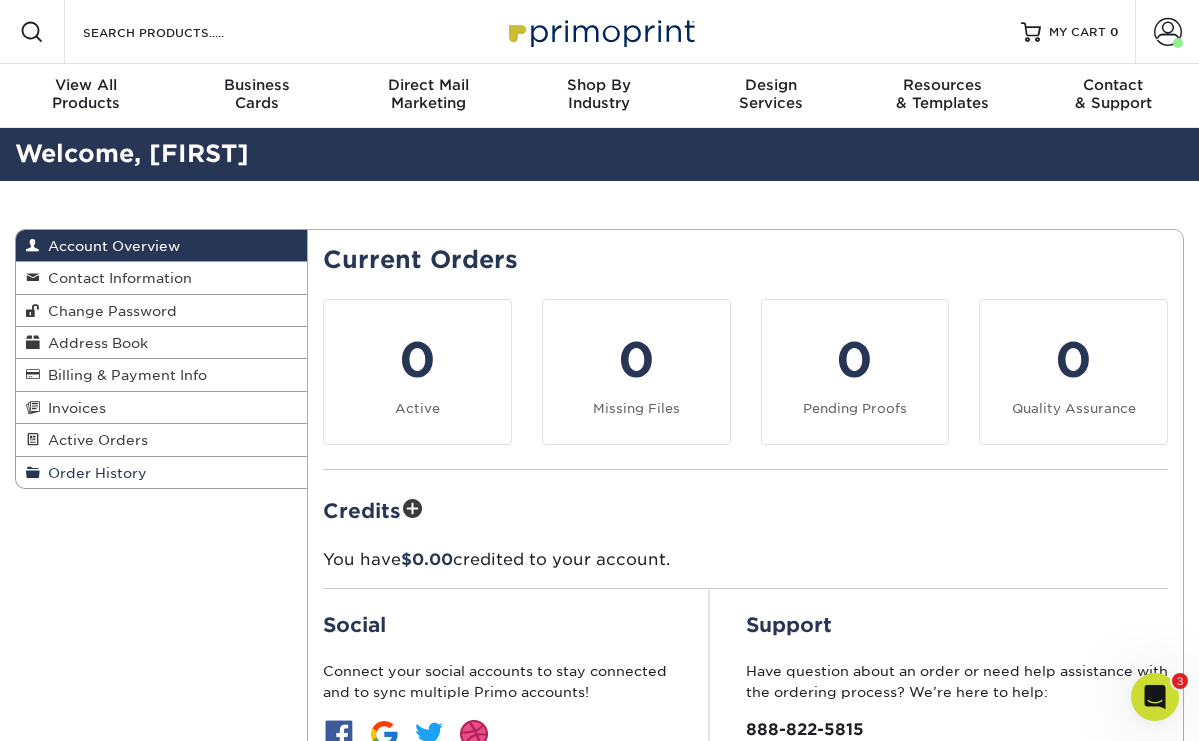 click on "Order History" at bounding box center [161, 472] 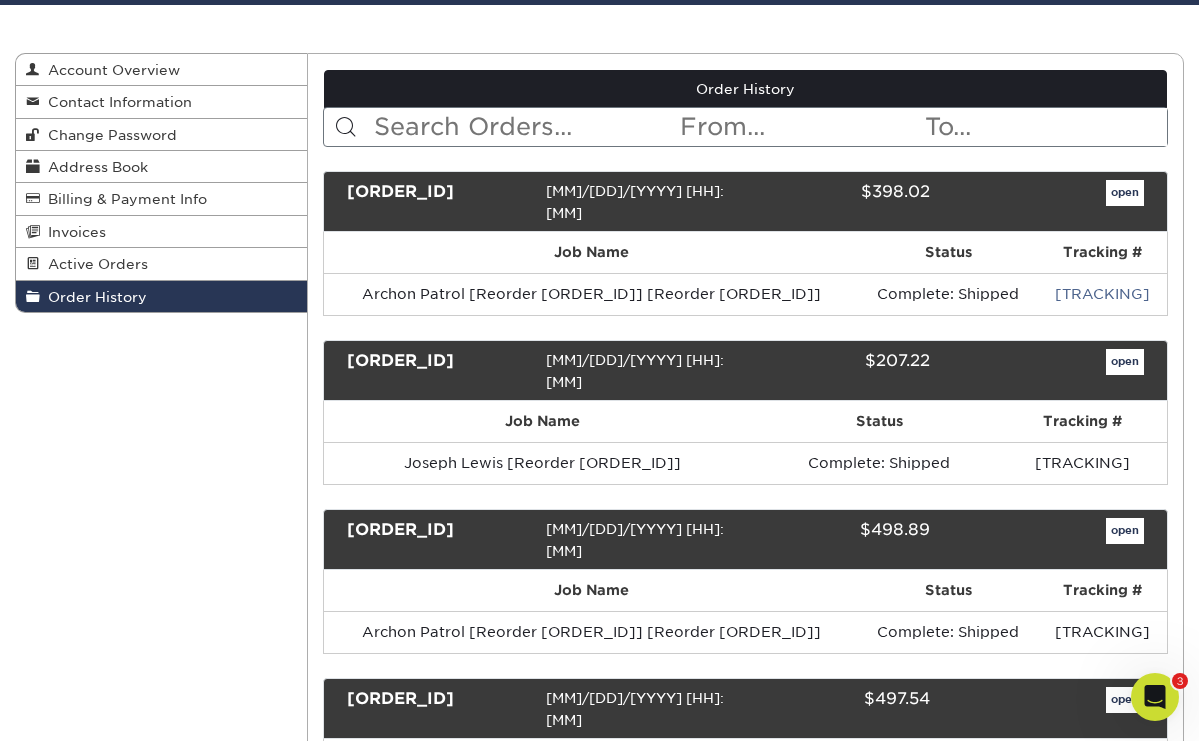 scroll, scrollTop: 176, scrollLeft: 0, axis: vertical 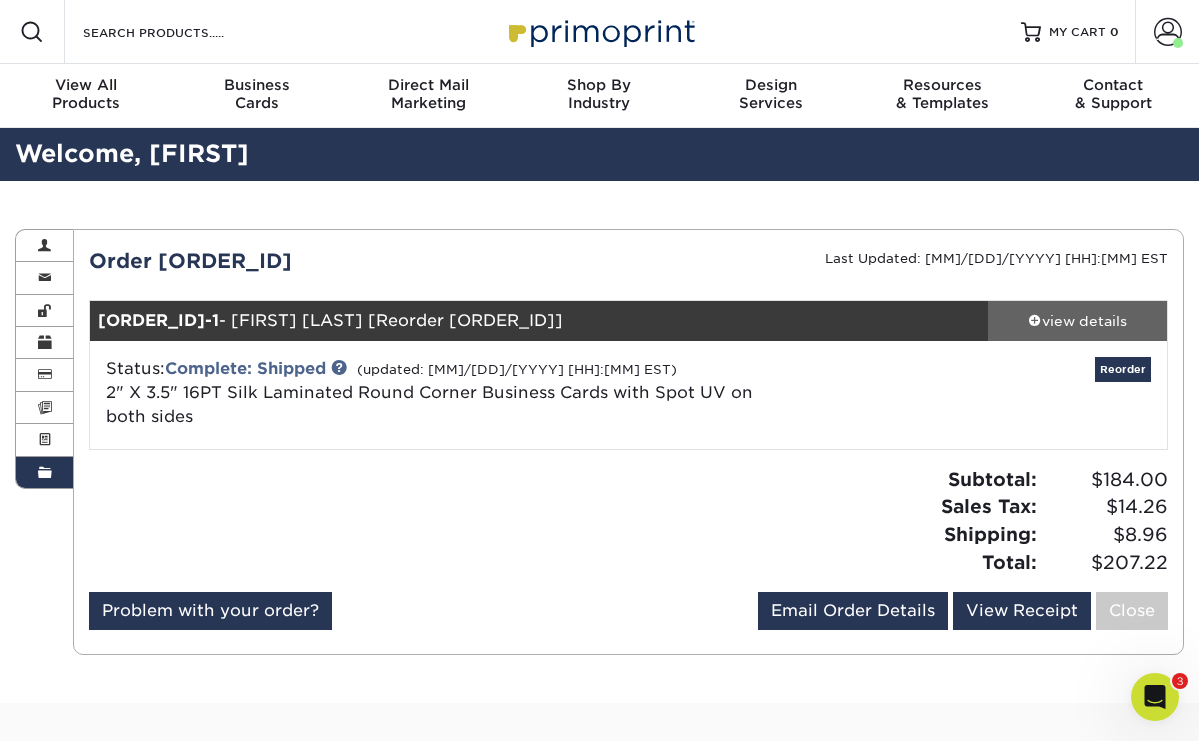 click on "view details" at bounding box center (1077, 321) 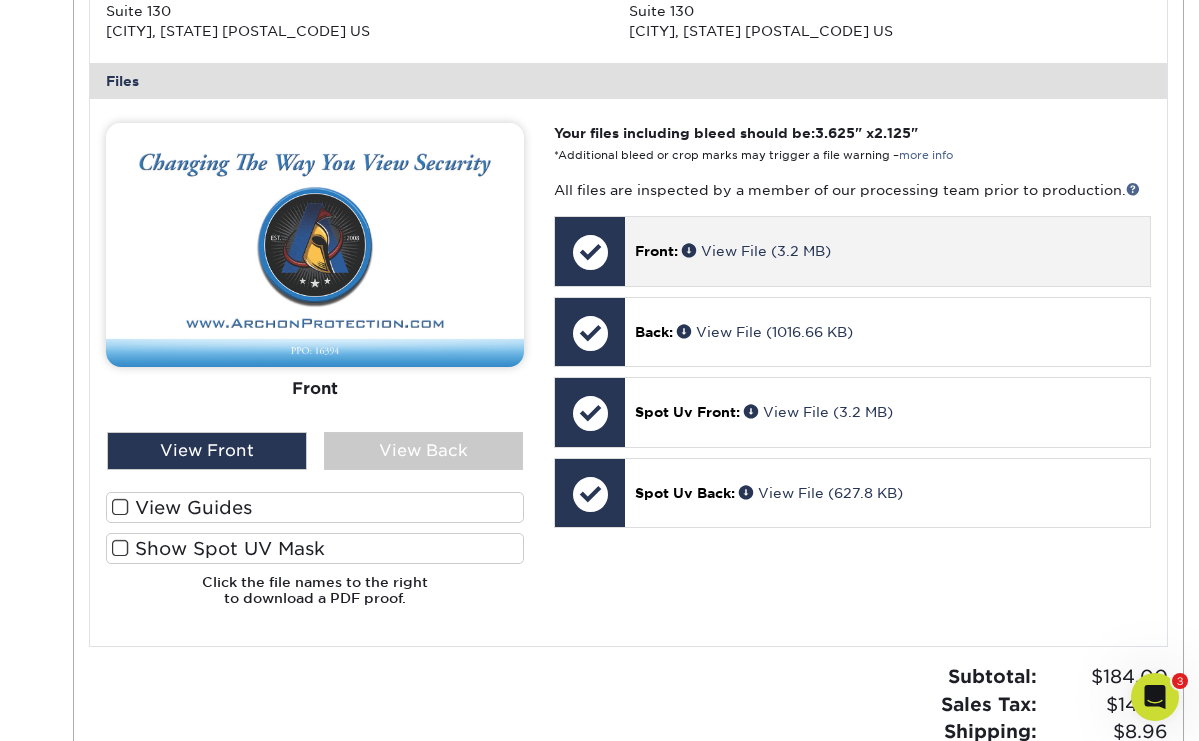 scroll, scrollTop: 810, scrollLeft: 0, axis: vertical 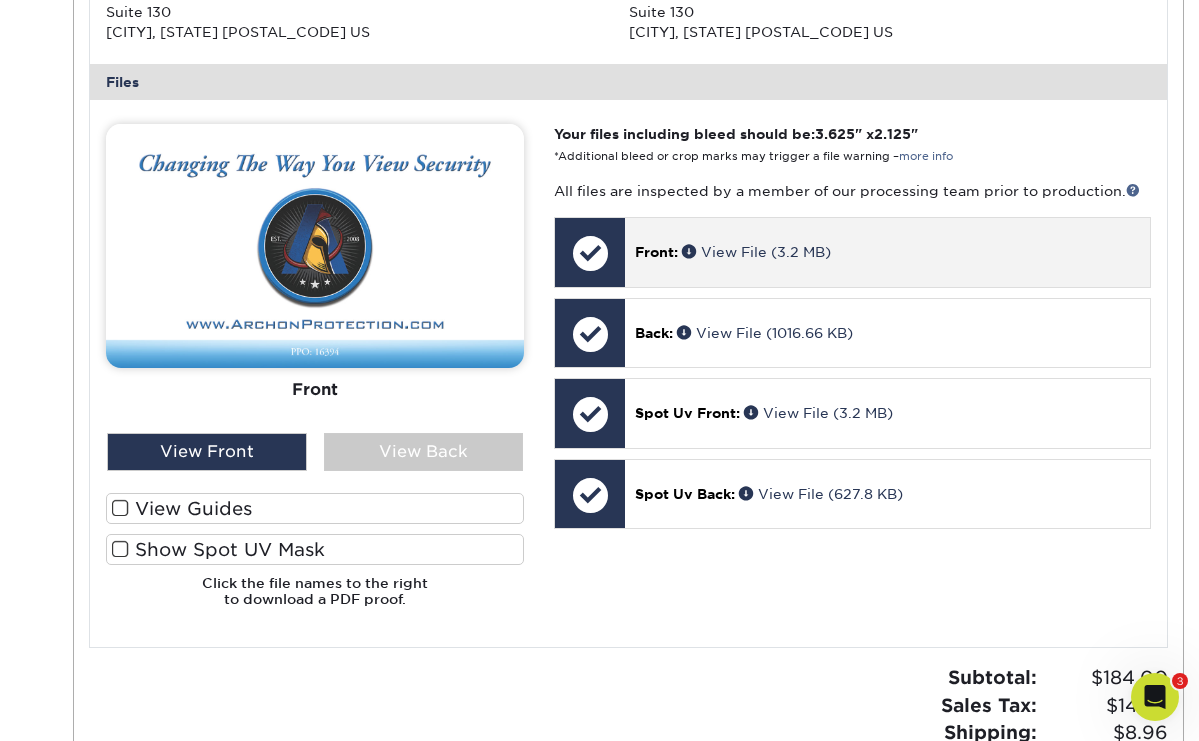 click on "Front:    View File (3.2 MB)" at bounding box center [887, 252] 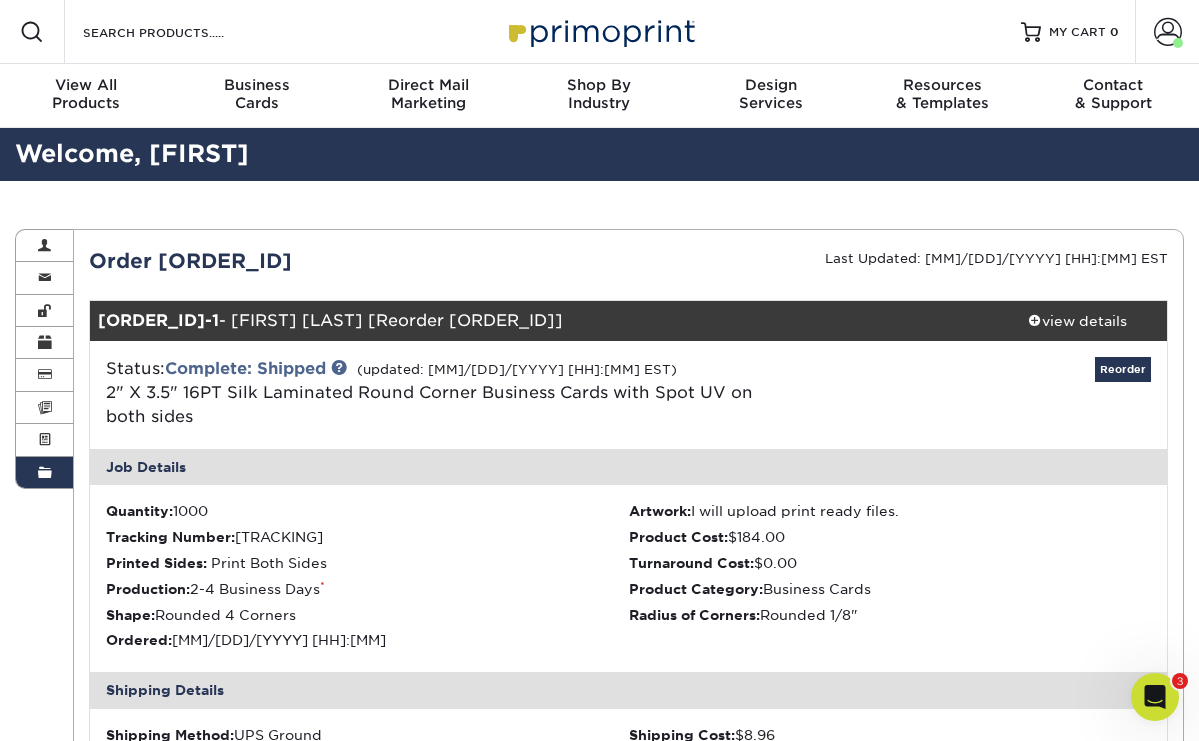 scroll, scrollTop: 0, scrollLeft: 0, axis: both 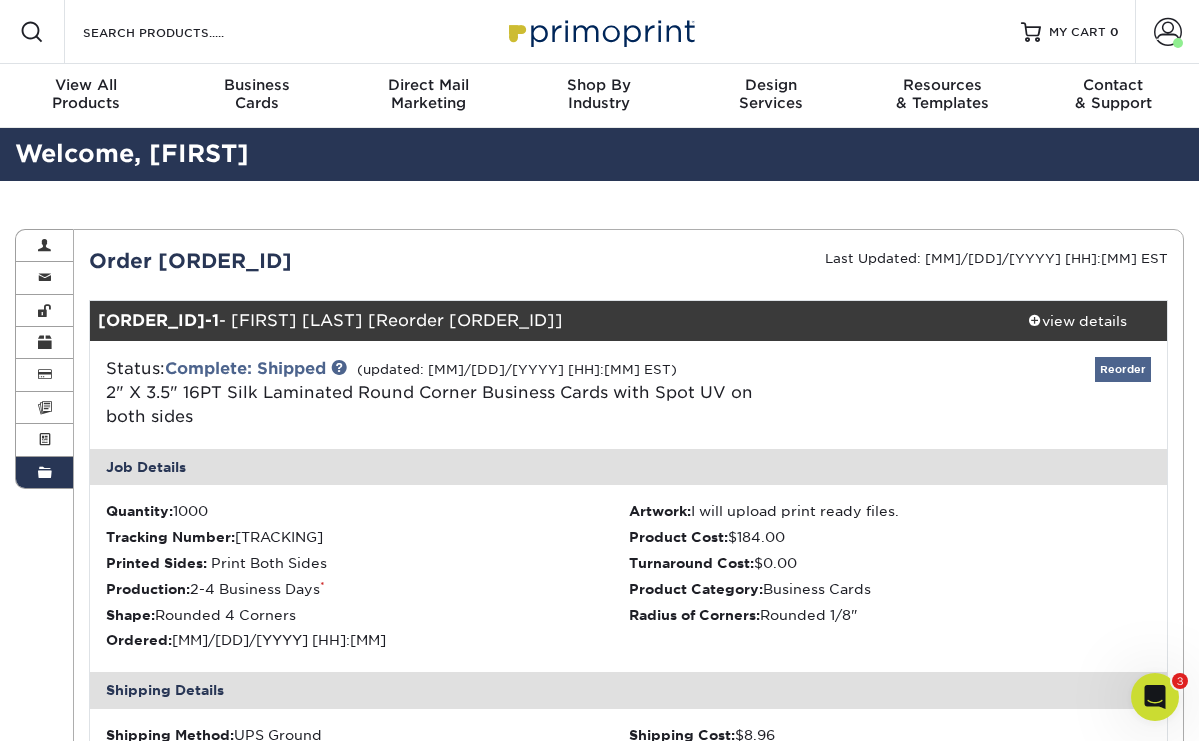 click on "Reorder" at bounding box center (1123, 369) 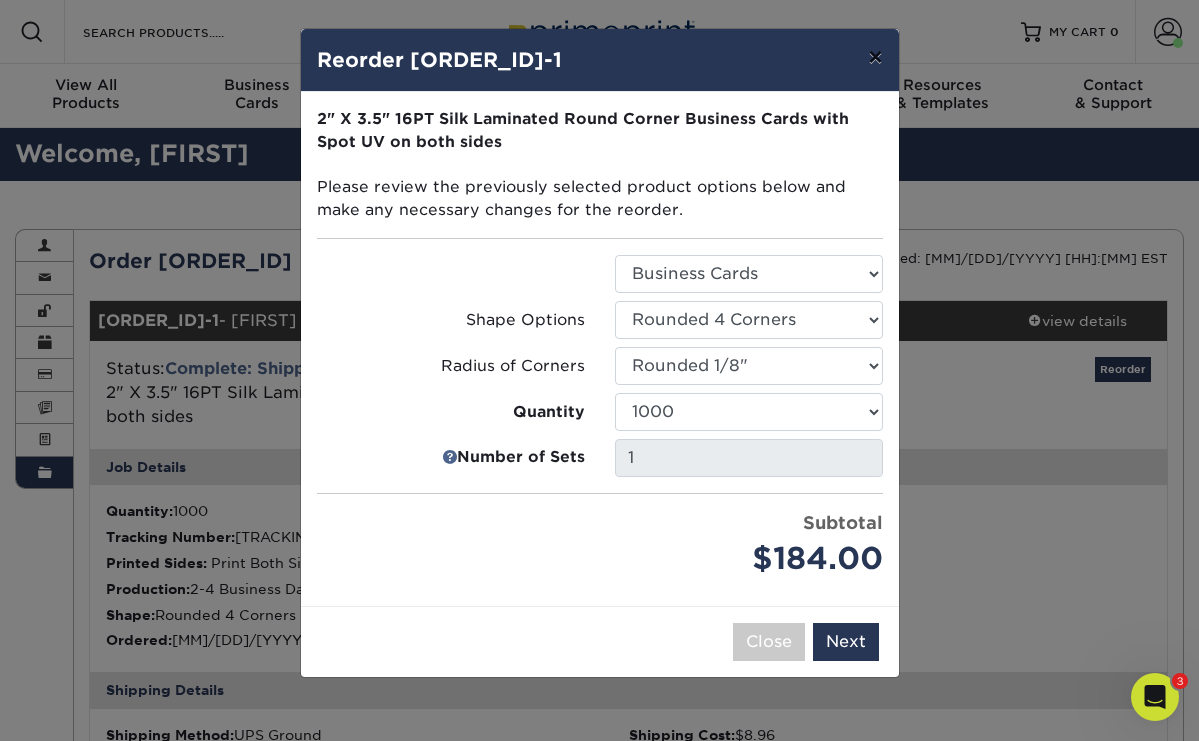 click on "×" at bounding box center [875, 57] 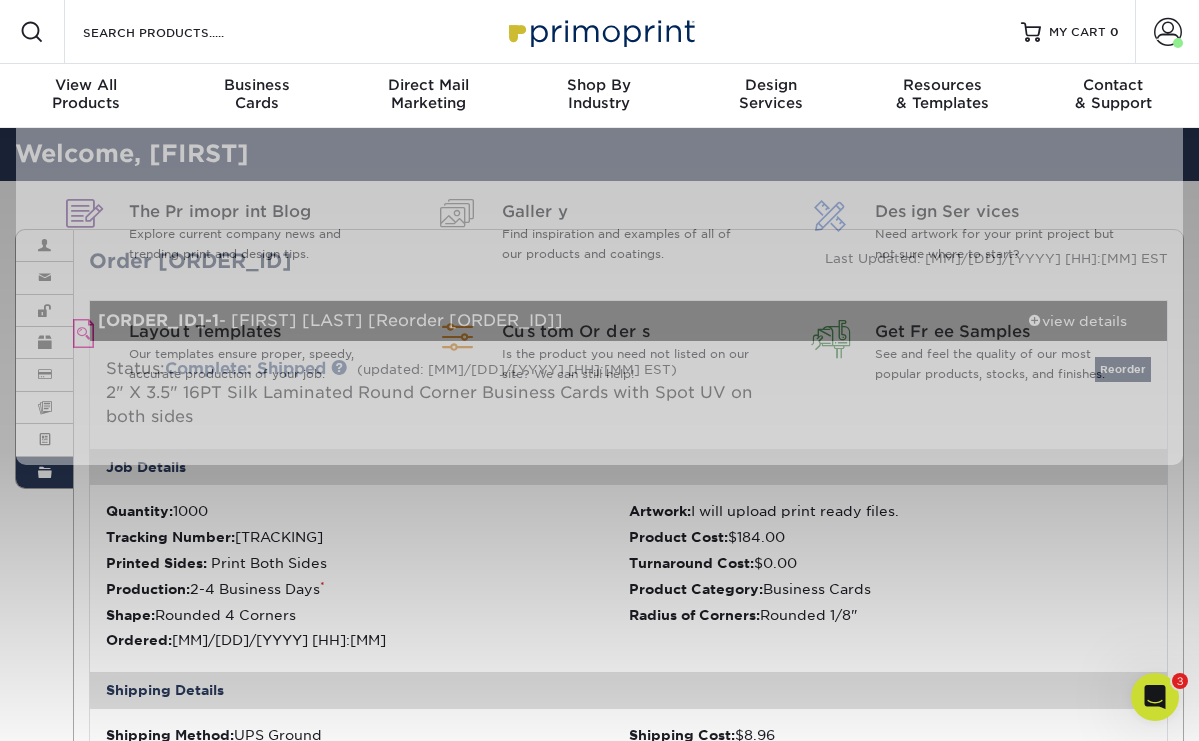 click on "Resources Menu
Search Products
Account
Welcome,   Michael
Account Dashboard
Active Orders
Order History
Logout
0" at bounding box center (599, 1148) 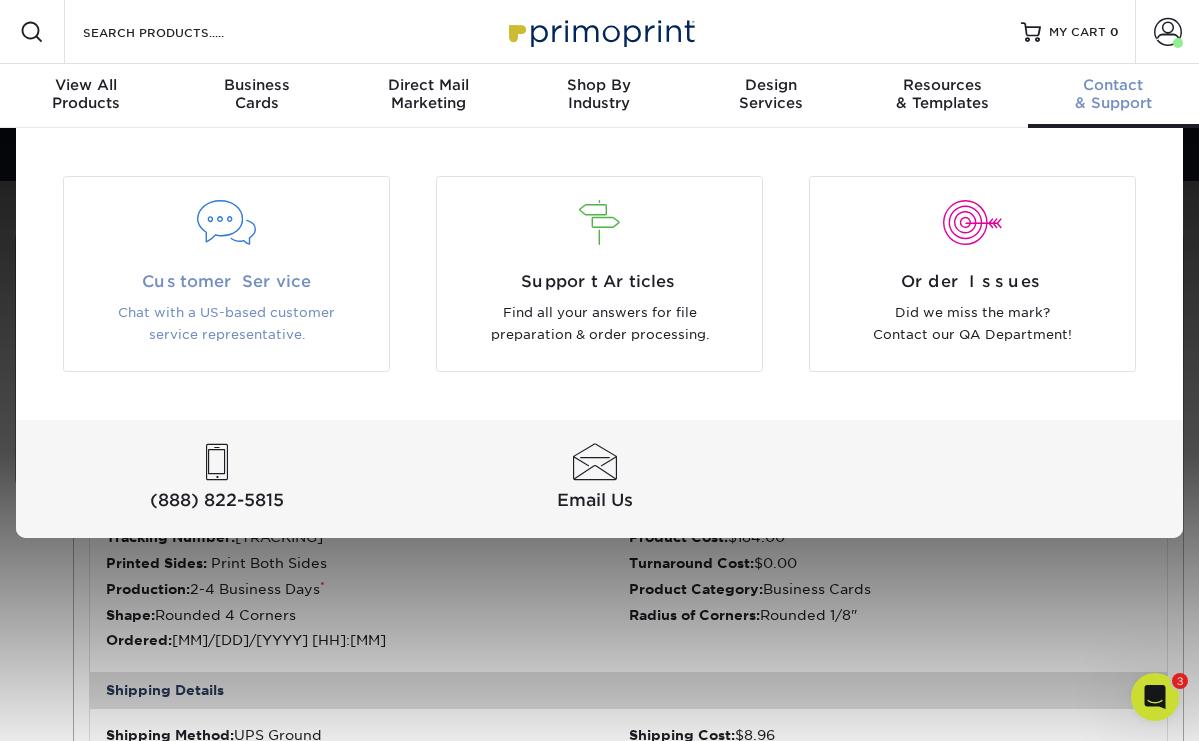click on "Customer Service" at bounding box center (226, 282) 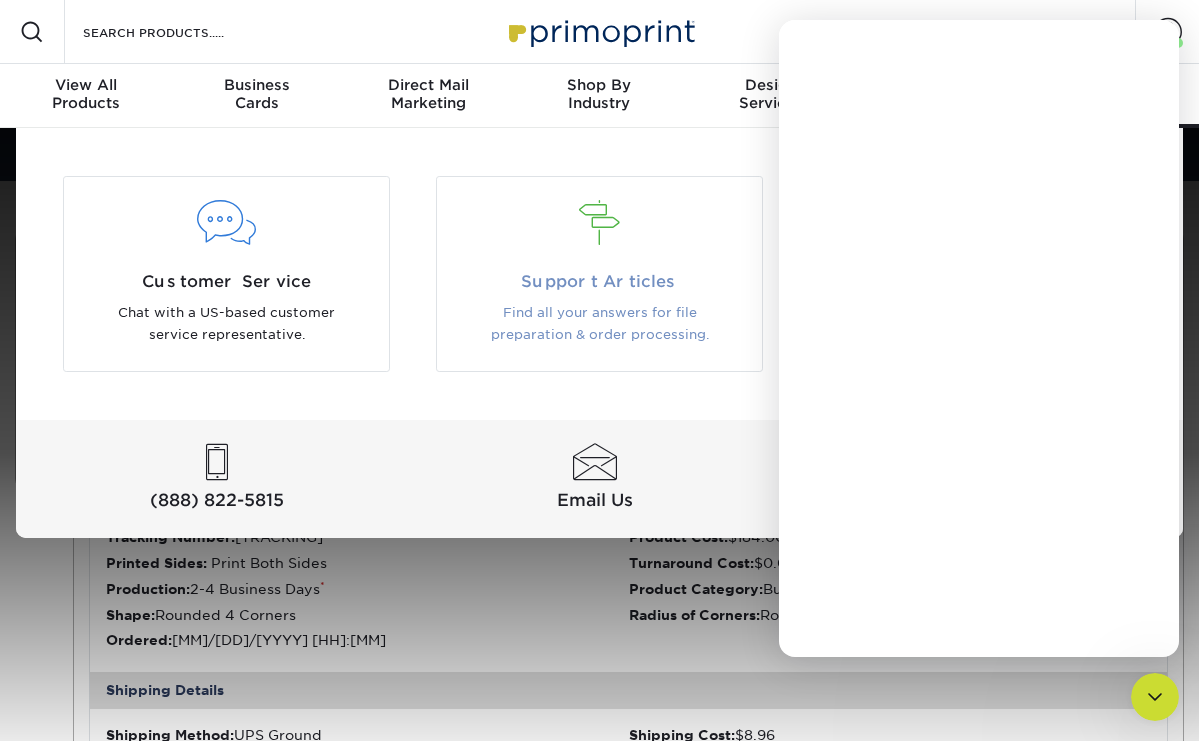 scroll, scrollTop: 0, scrollLeft: 0, axis: both 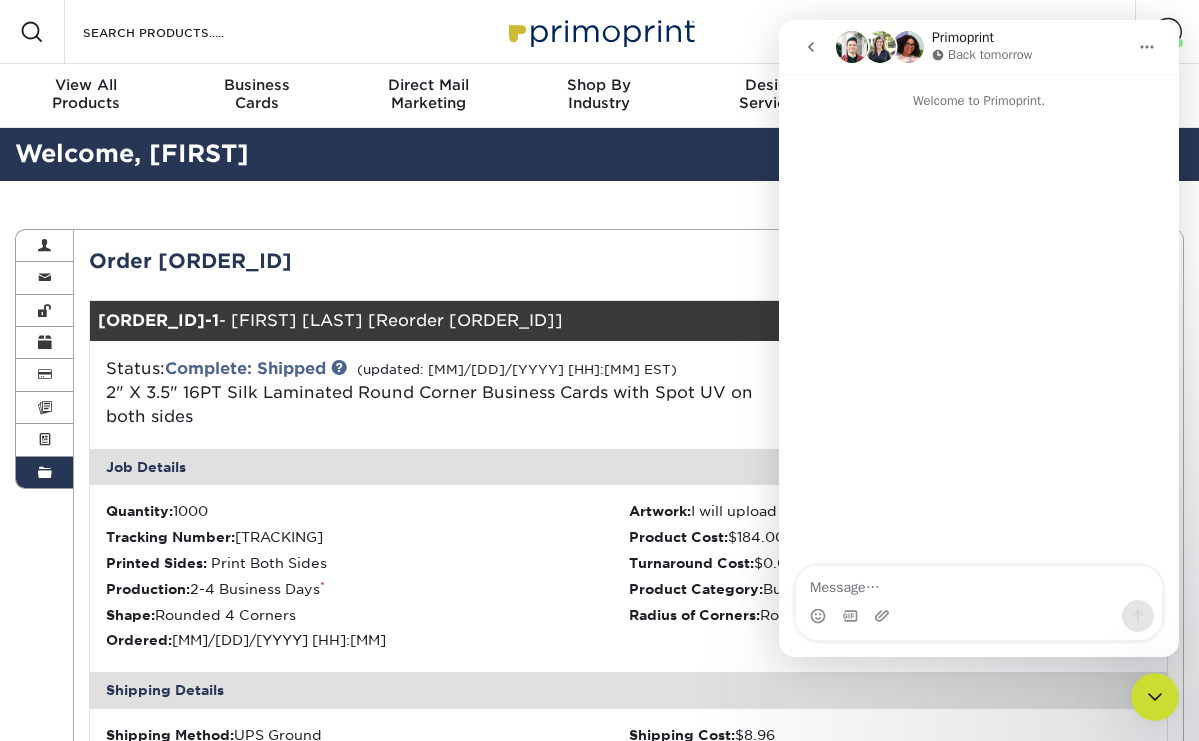 click on "Printed Sides:   Print Both Sides" at bounding box center [367, 563] 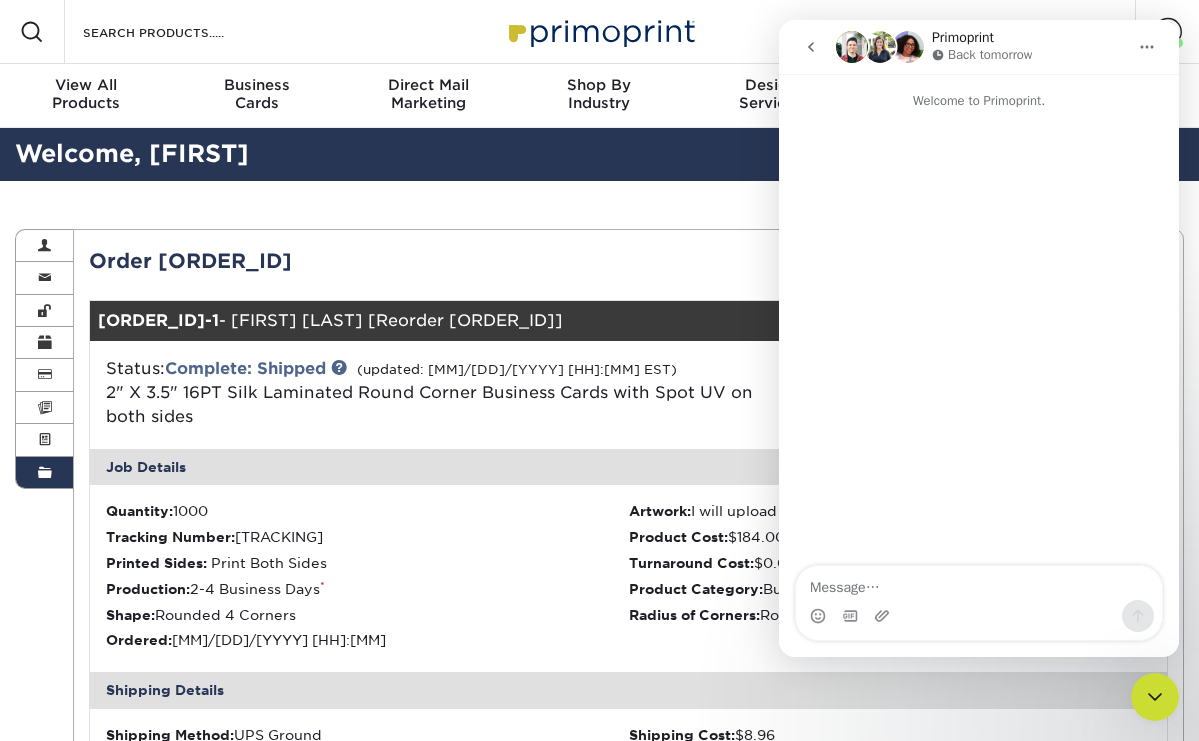 click on "Shape:  Rounded 4 Corners" at bounding box center [367, 615] 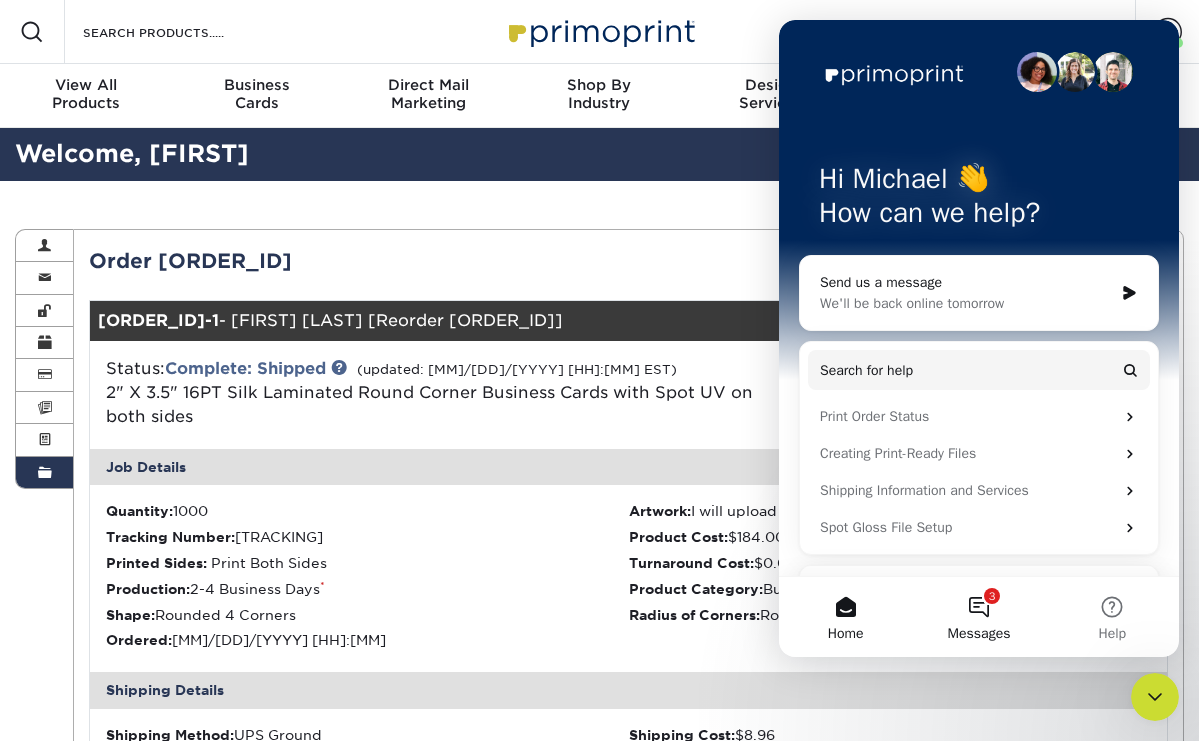 click on "3 Messages" at bounding box center (978, 617) 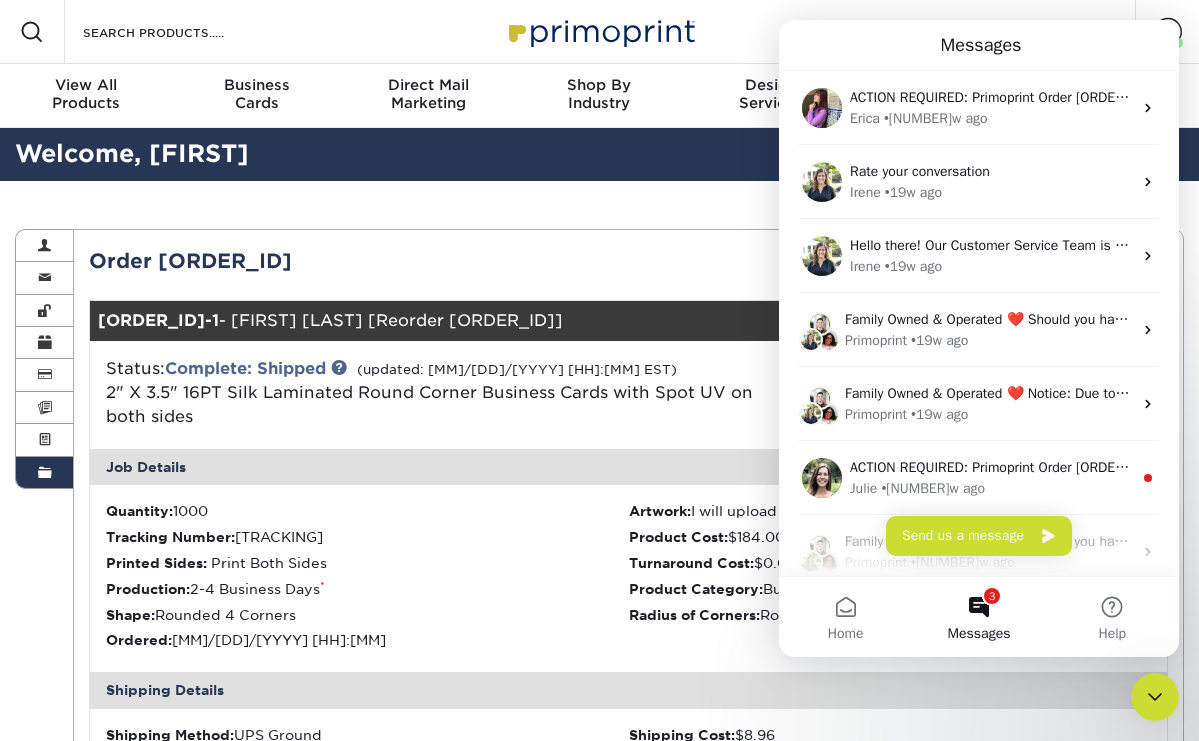 click on "Artwork:" at bounding box center [660, 511] 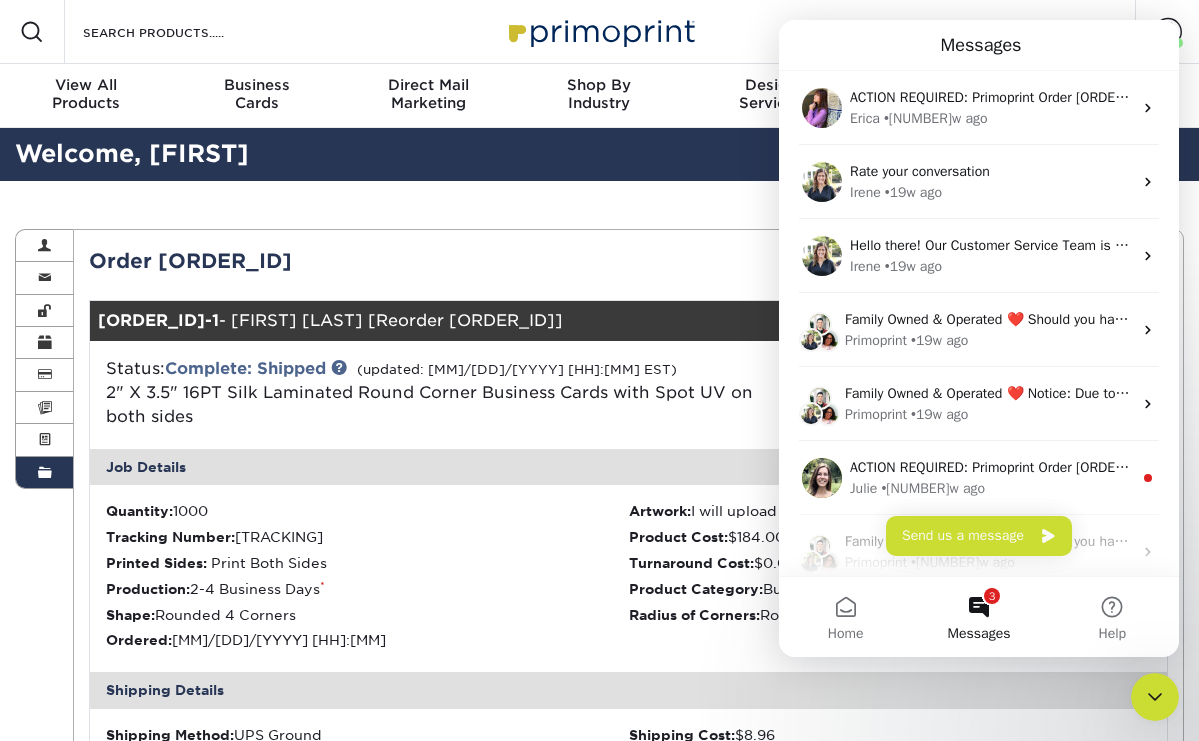 drag, startPoint x: 1158, startPoint y: 705, endPoint x: 2208, endPoint y: 1185, distance: 1154.513 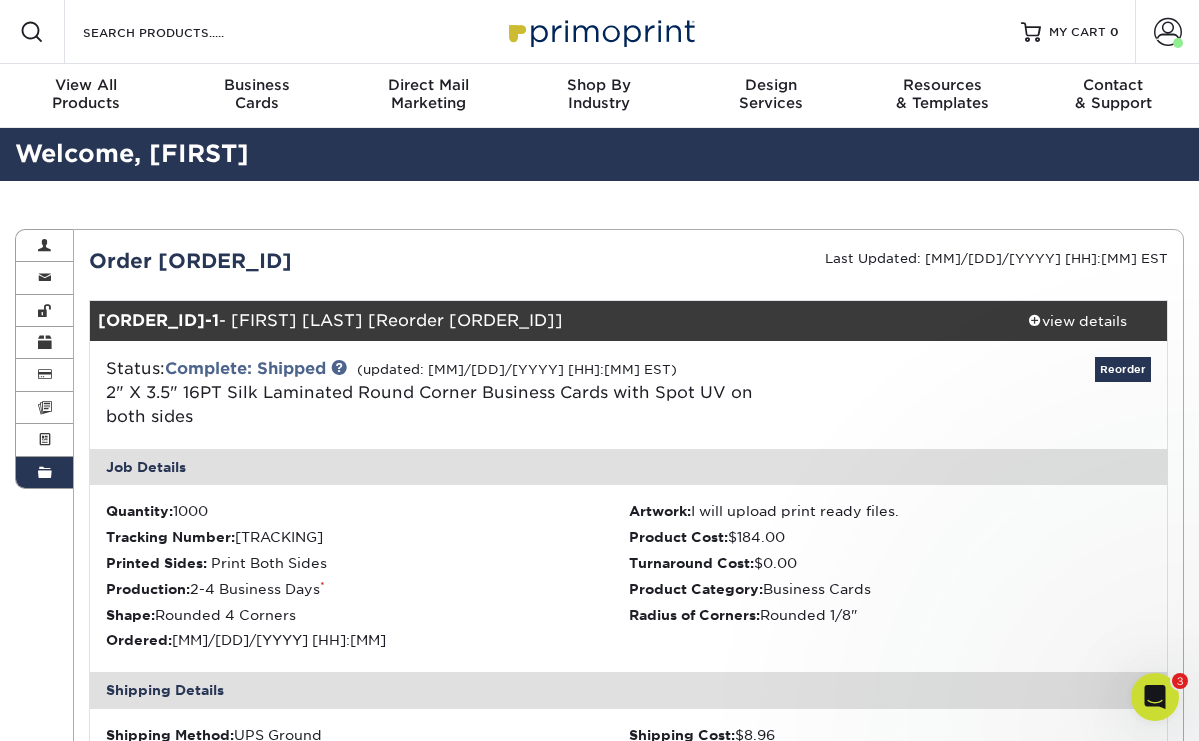 scroll, scrollTop: 0, scrollLeft: 0, axis: both 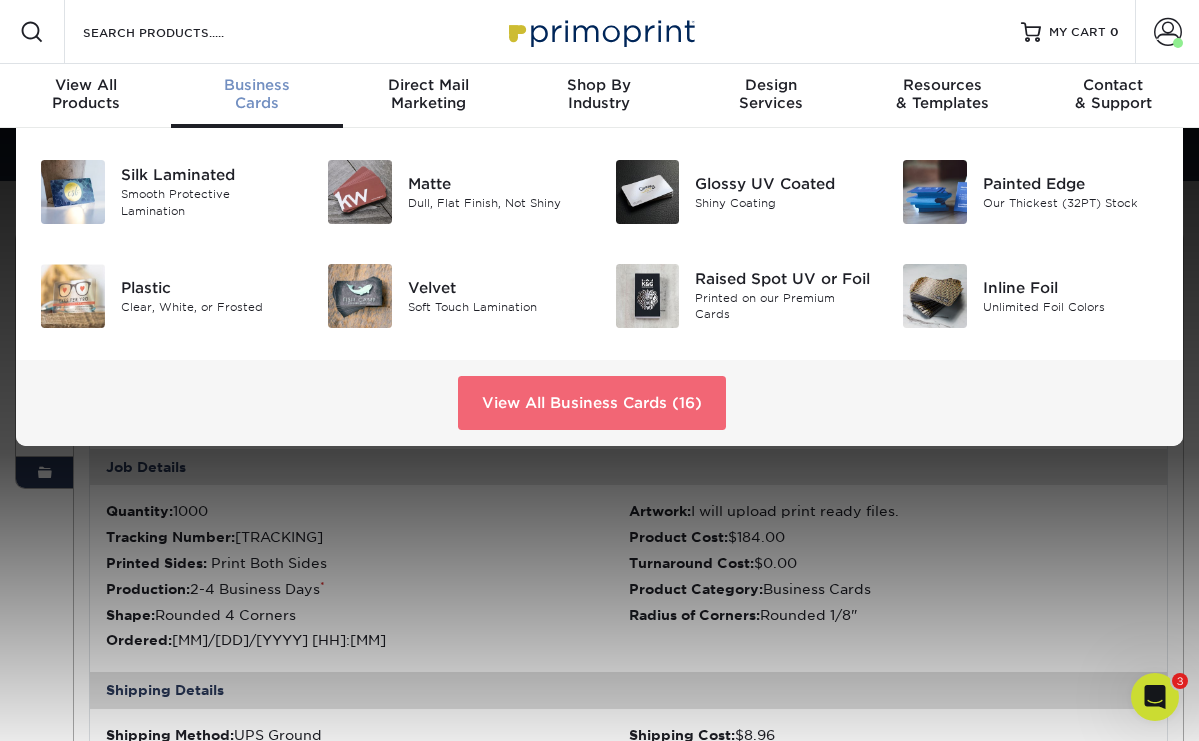 click on "View All Business Cards (16)" at bounding box center [592, 403] 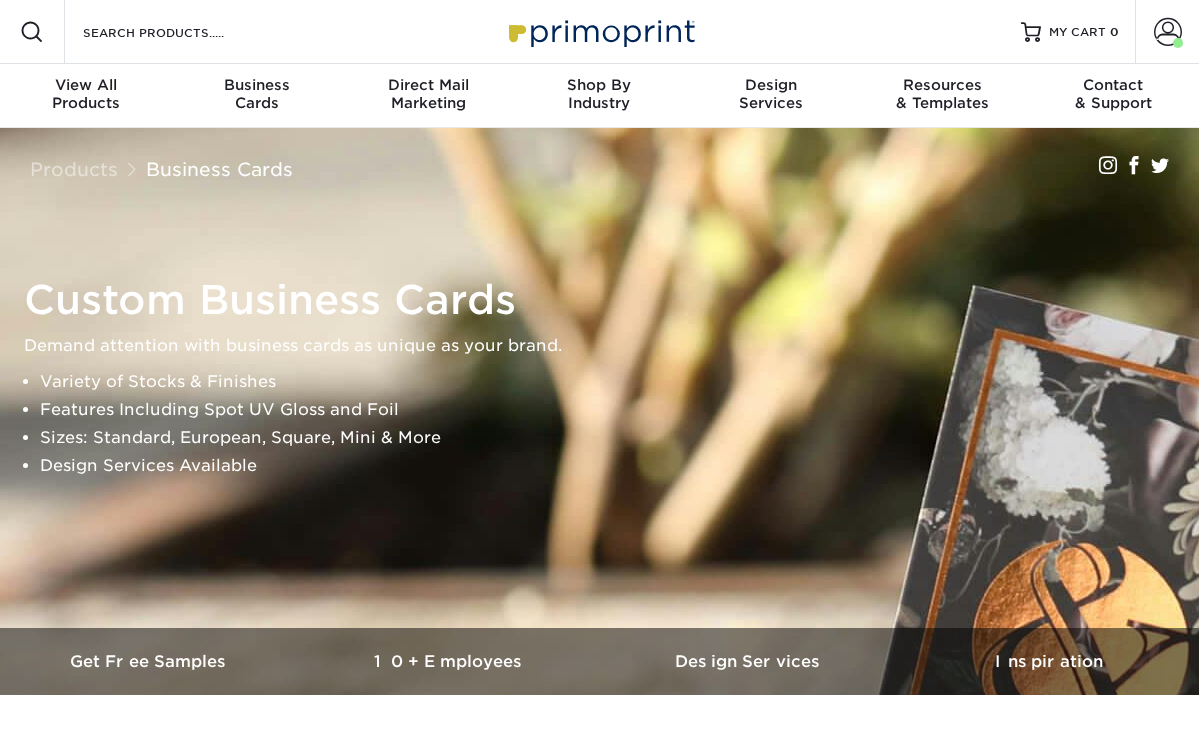 scroll, scrollTop: 0, scrollLeft: 0, axis: both 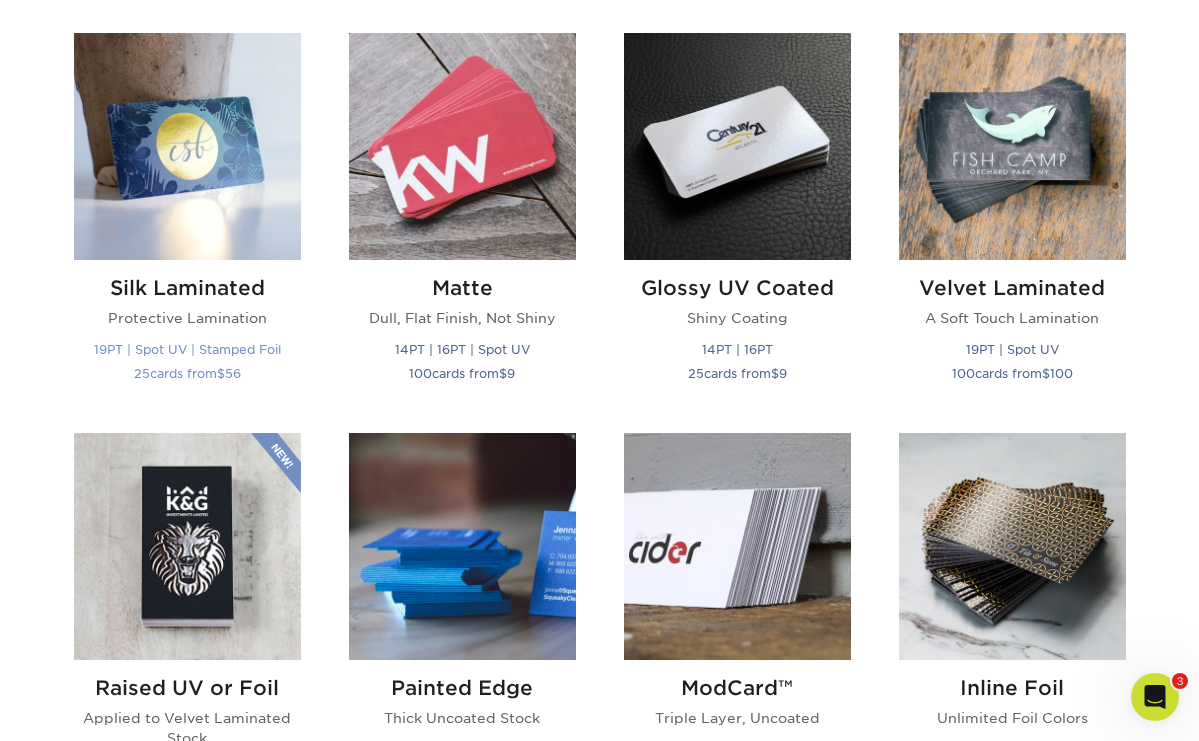 click at bounding box center [187, 146] 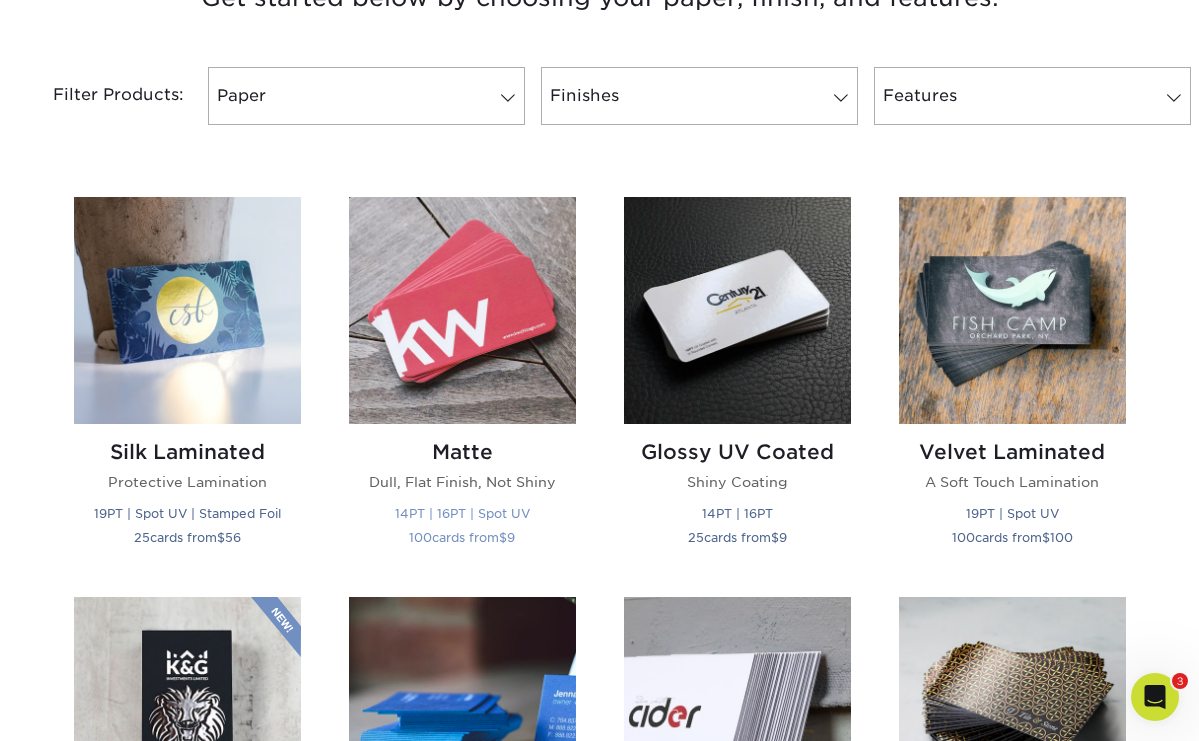 scroll, scrollTop: 813, scrollLeft: 0, axis: vertical 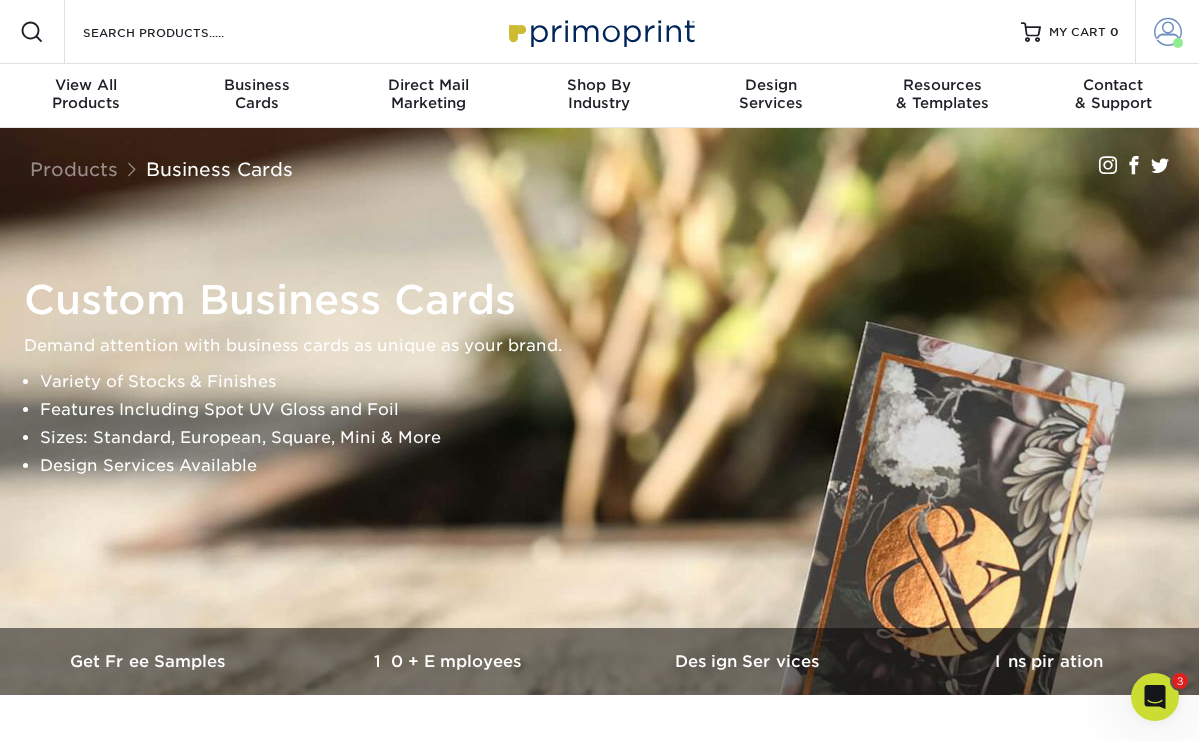 click at bounding box center [1168, 32] 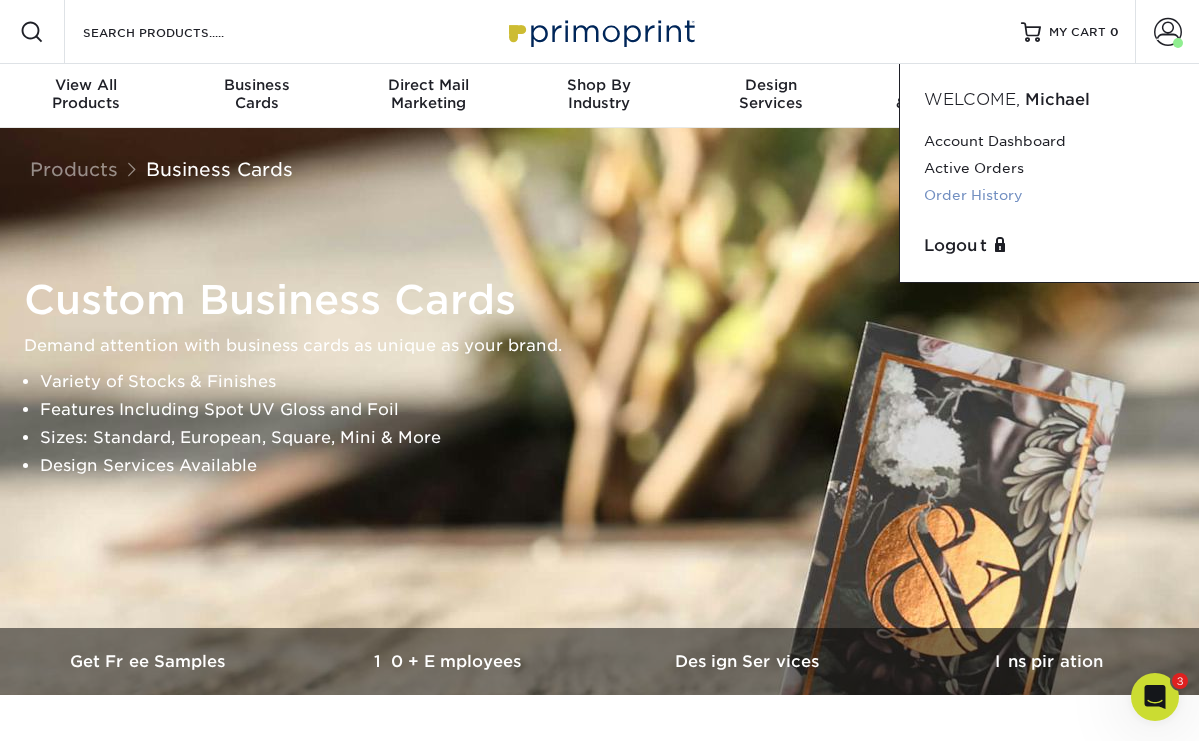 click on "Order History" at bounding box center (1049, 195) 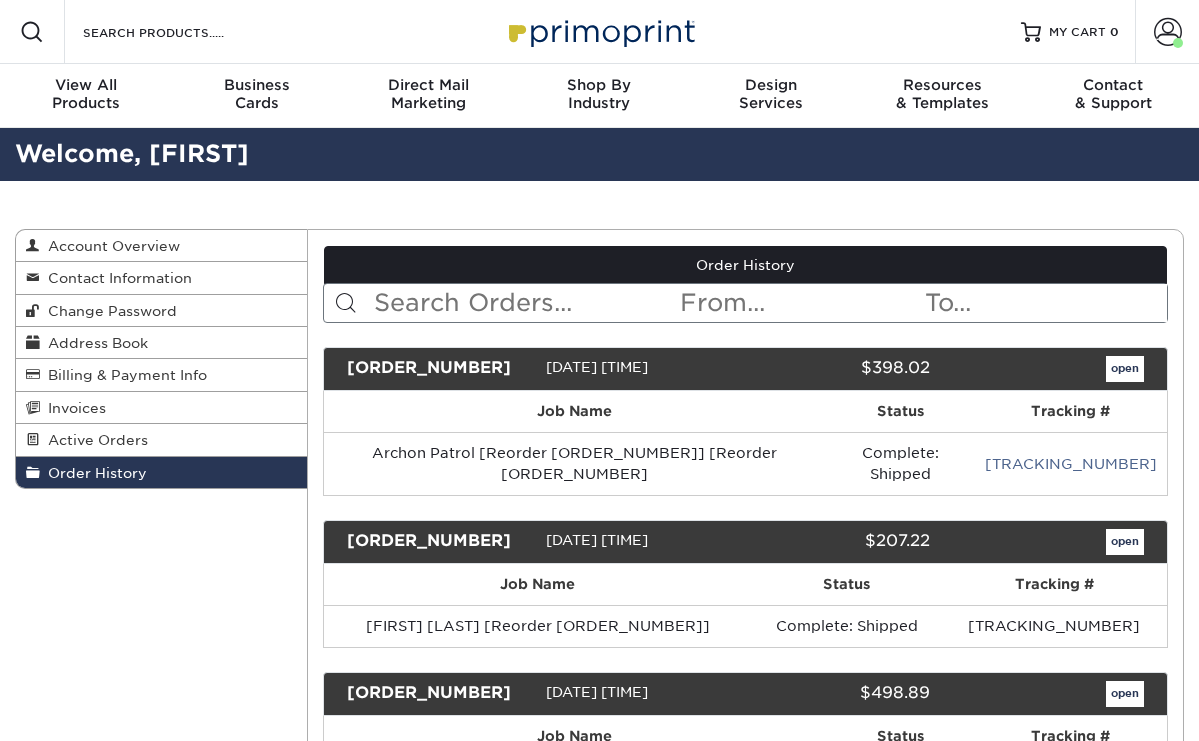 scroll, scrollTop: 0, scrollLeft: 0, axis: both 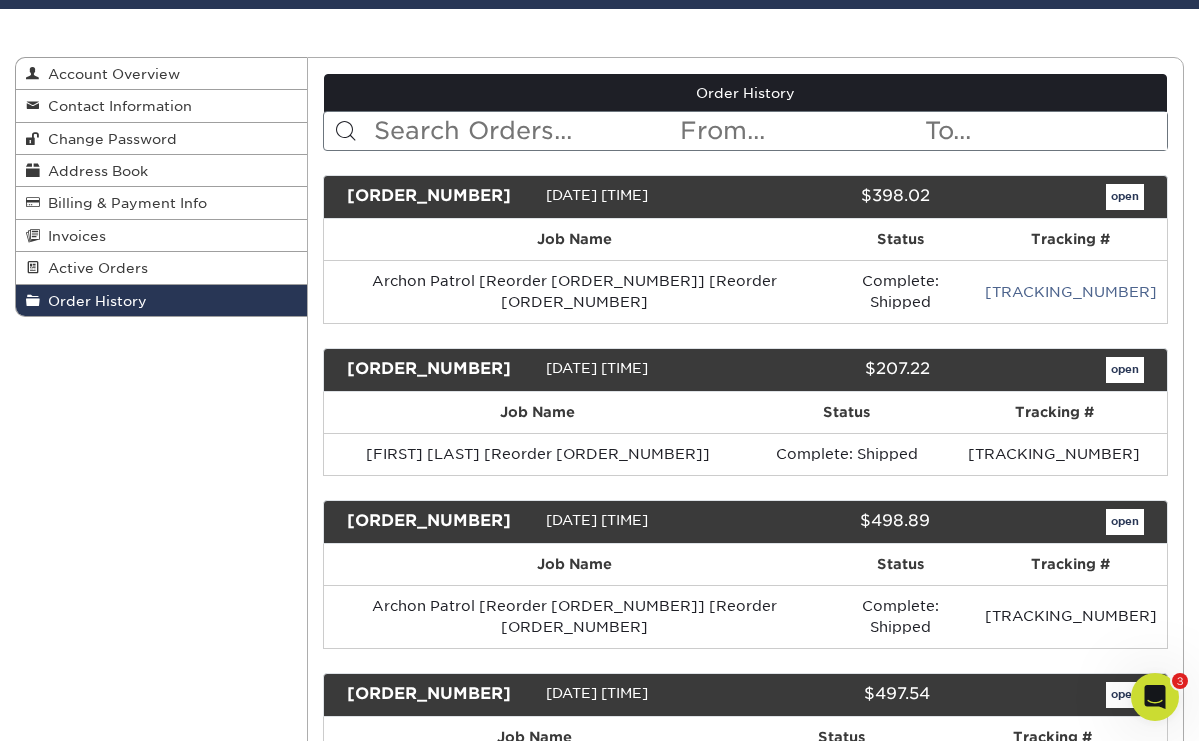 click on "open" at bounding box center (1125, 370) 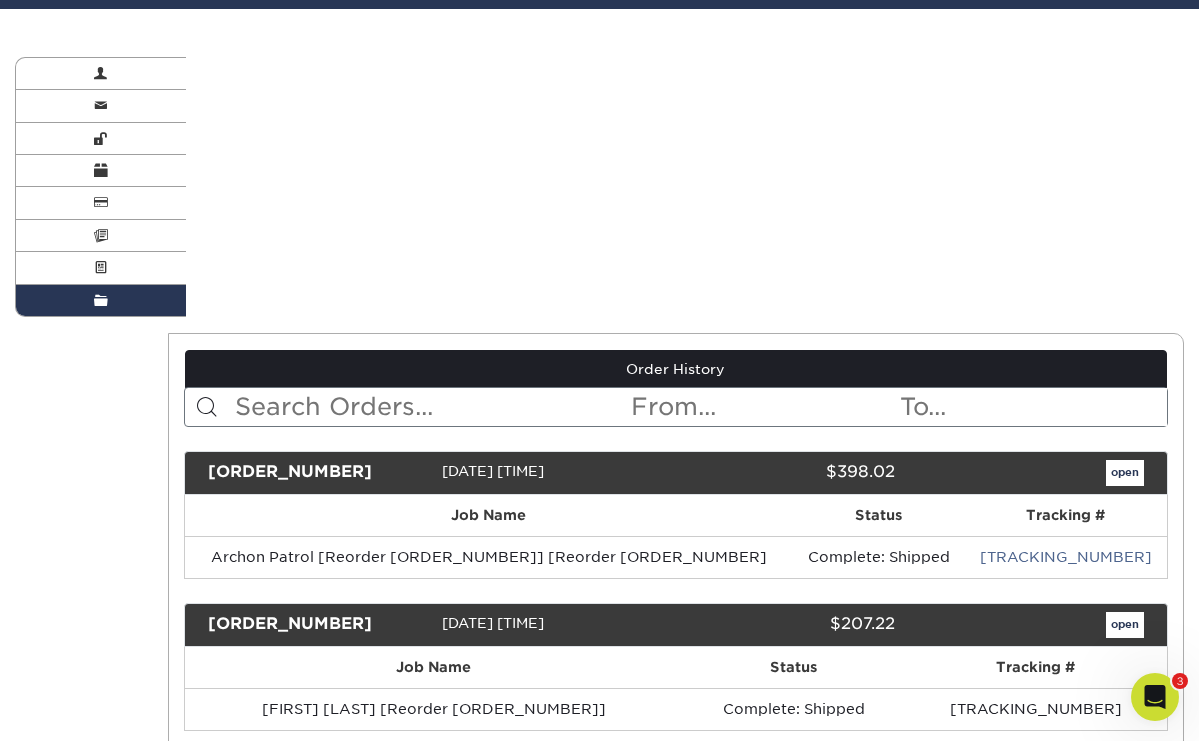scroll, scrollTop: 0, scrollLeft: 0, axis: both 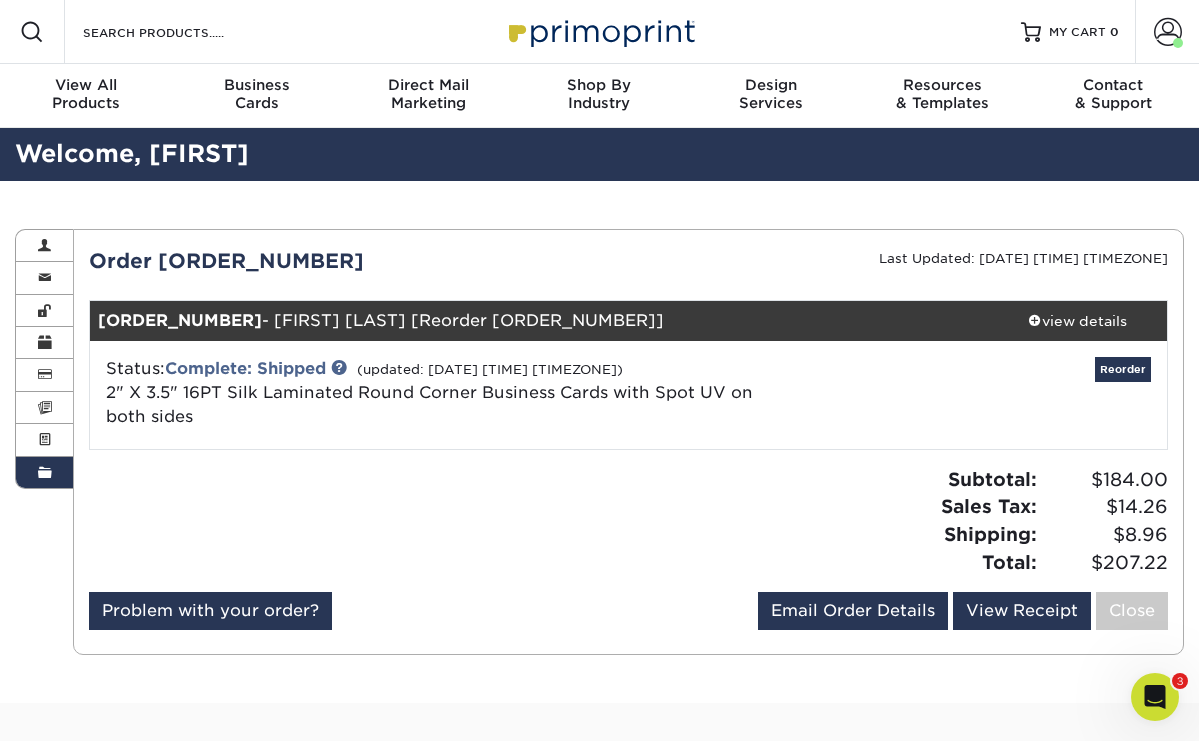 drag, startPoint x: 423, startPoint y: 259, endPoint x: 101, endPoint y: 245, distance: 322.3042 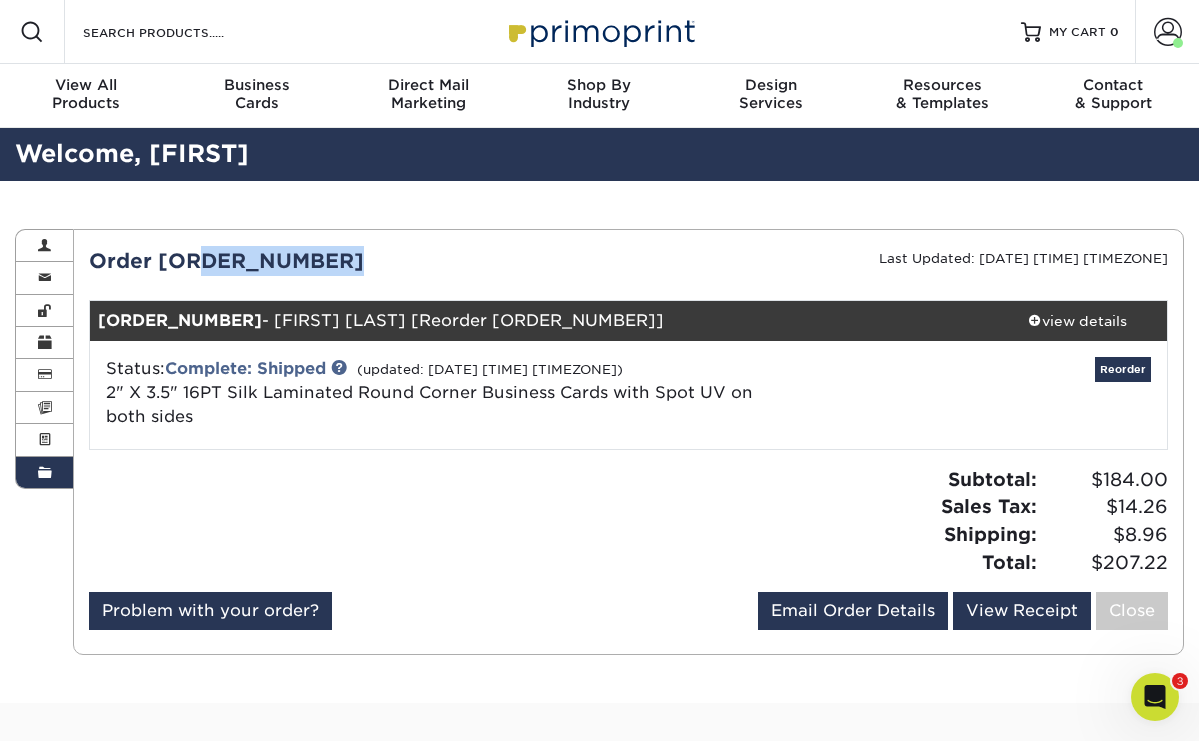 click on "Order [ORDER_NUMBER]" at bounding box center [351, 261] 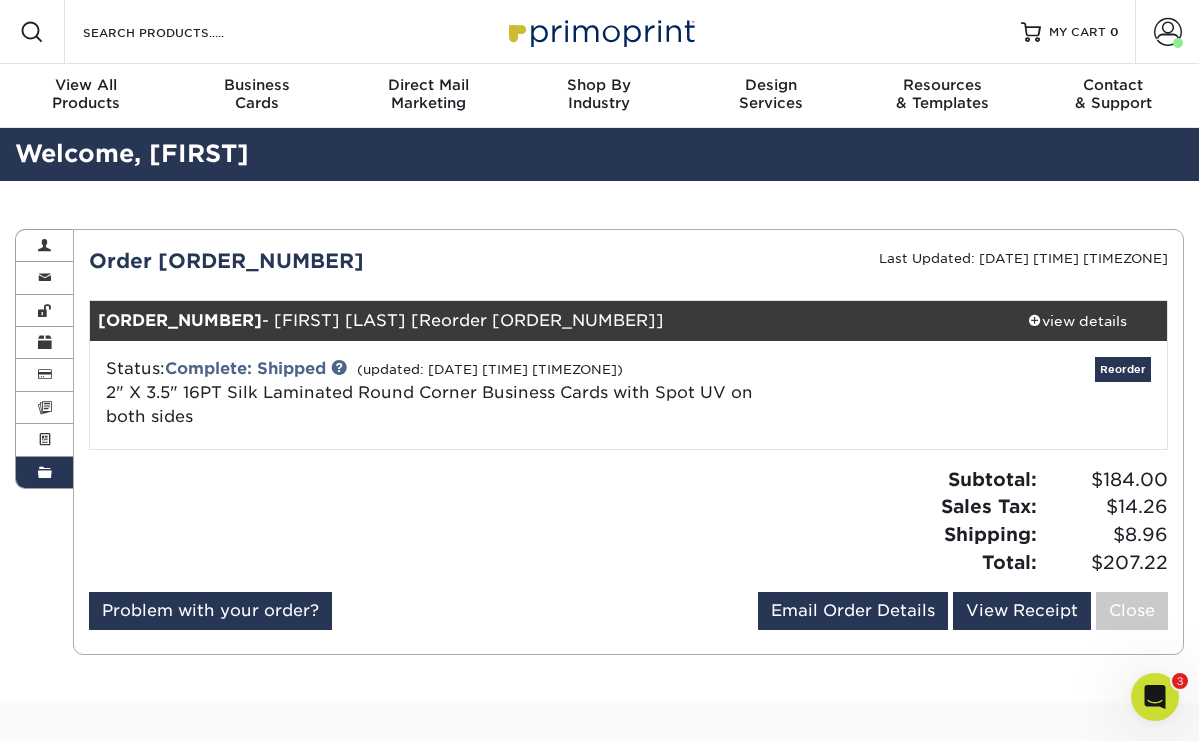drag, startPoint x: 379, startPoint y: 265, endPoint x: 89, endPoint y: 264, distance: 290.0017 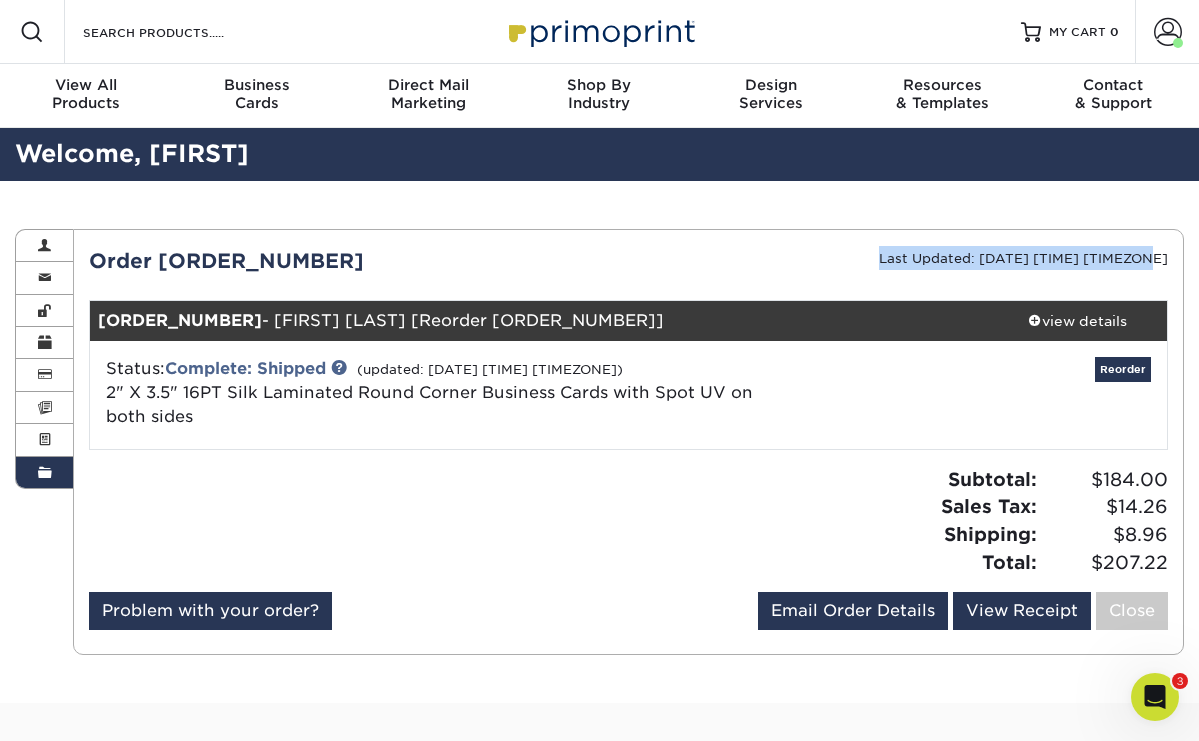 drag, startPoint x: 904, startPoint y: 254, endPoint x: 1172, endPoint y: 257, distance: 268.01678 